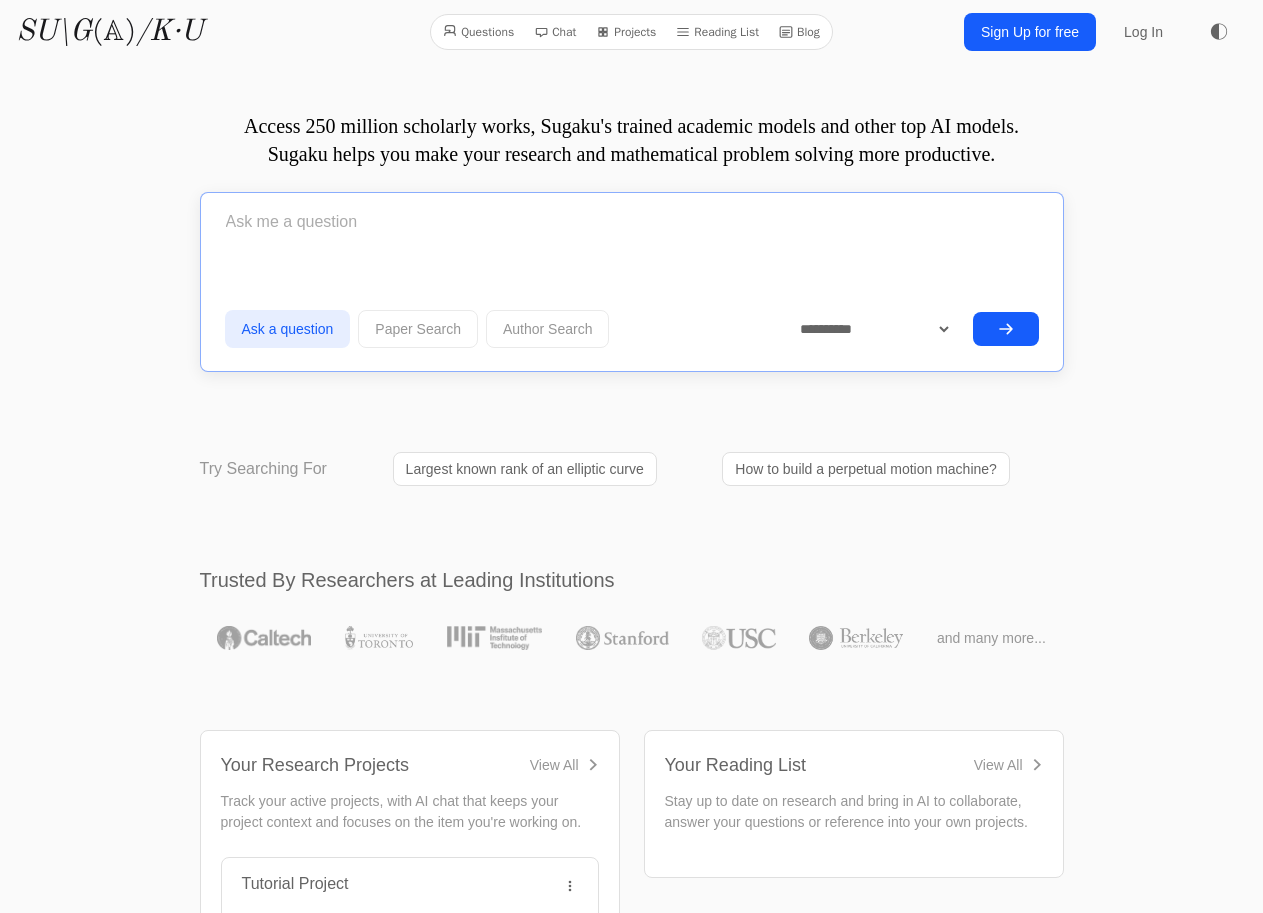 click at bounding box center (632, 222) 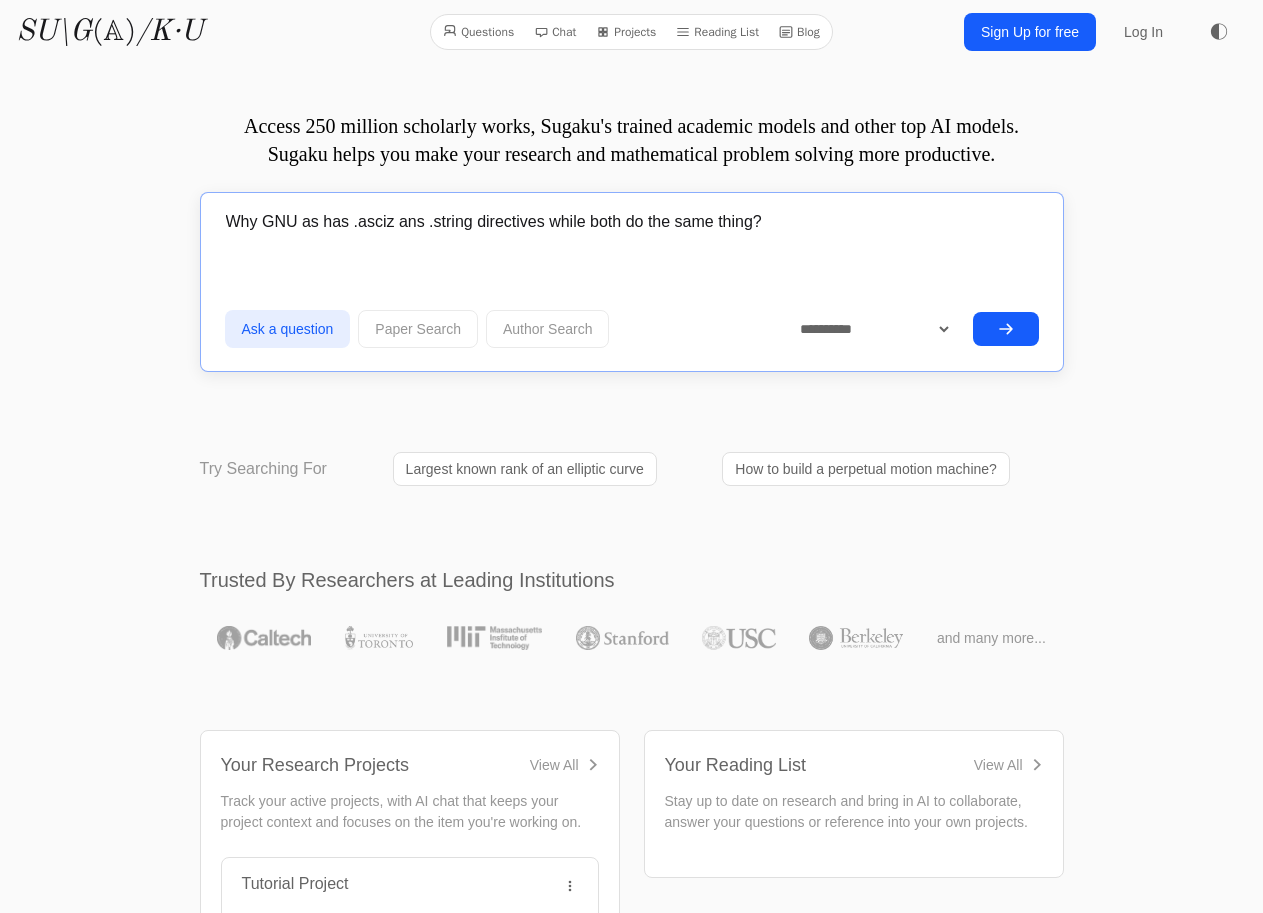 click on "Why GNU as has .asciz ans .string directives while both do the same thing?" at bounding box center (632, 222) 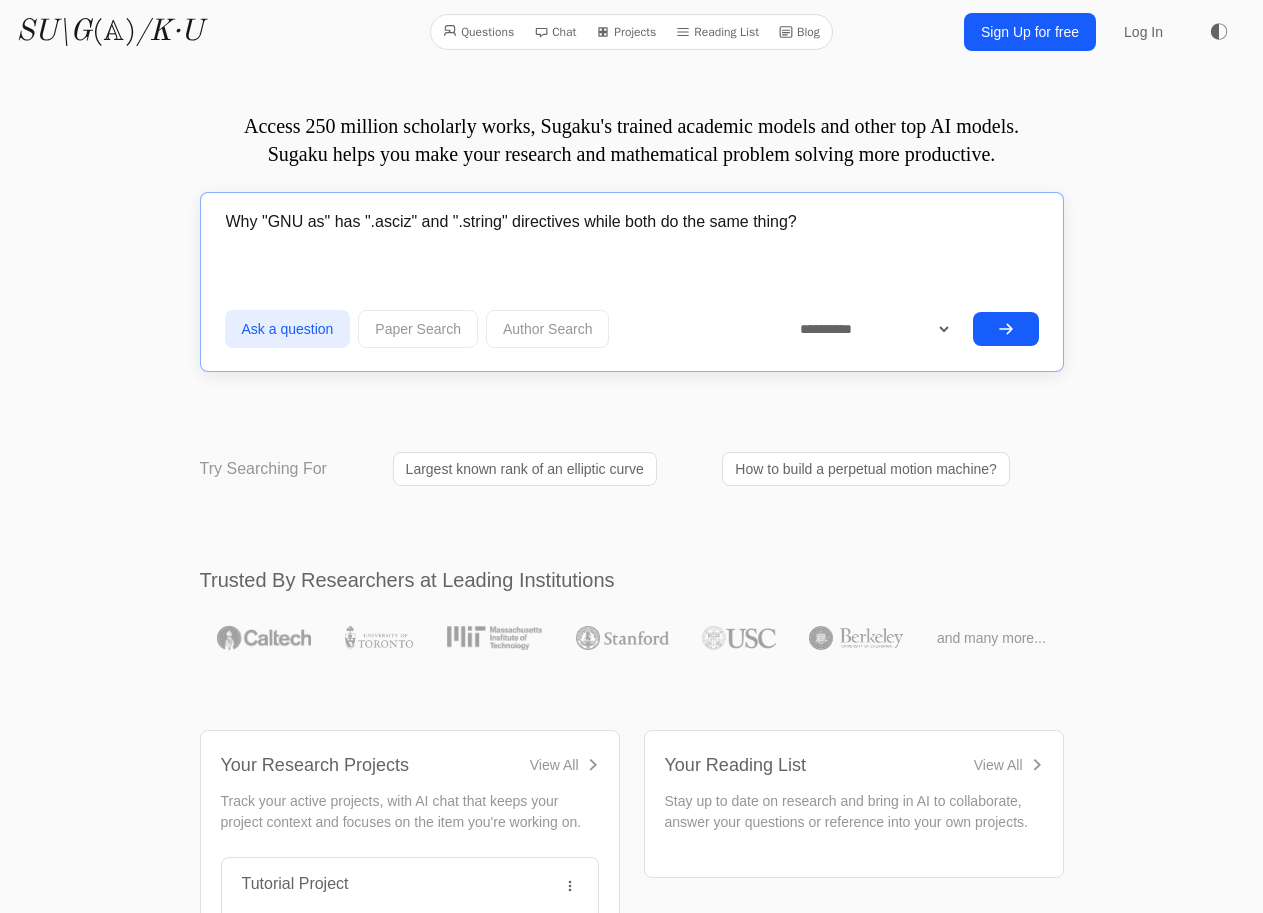 type on "Why "GNU as" has ".asciz" and ".string" directives while both do the same thing?" 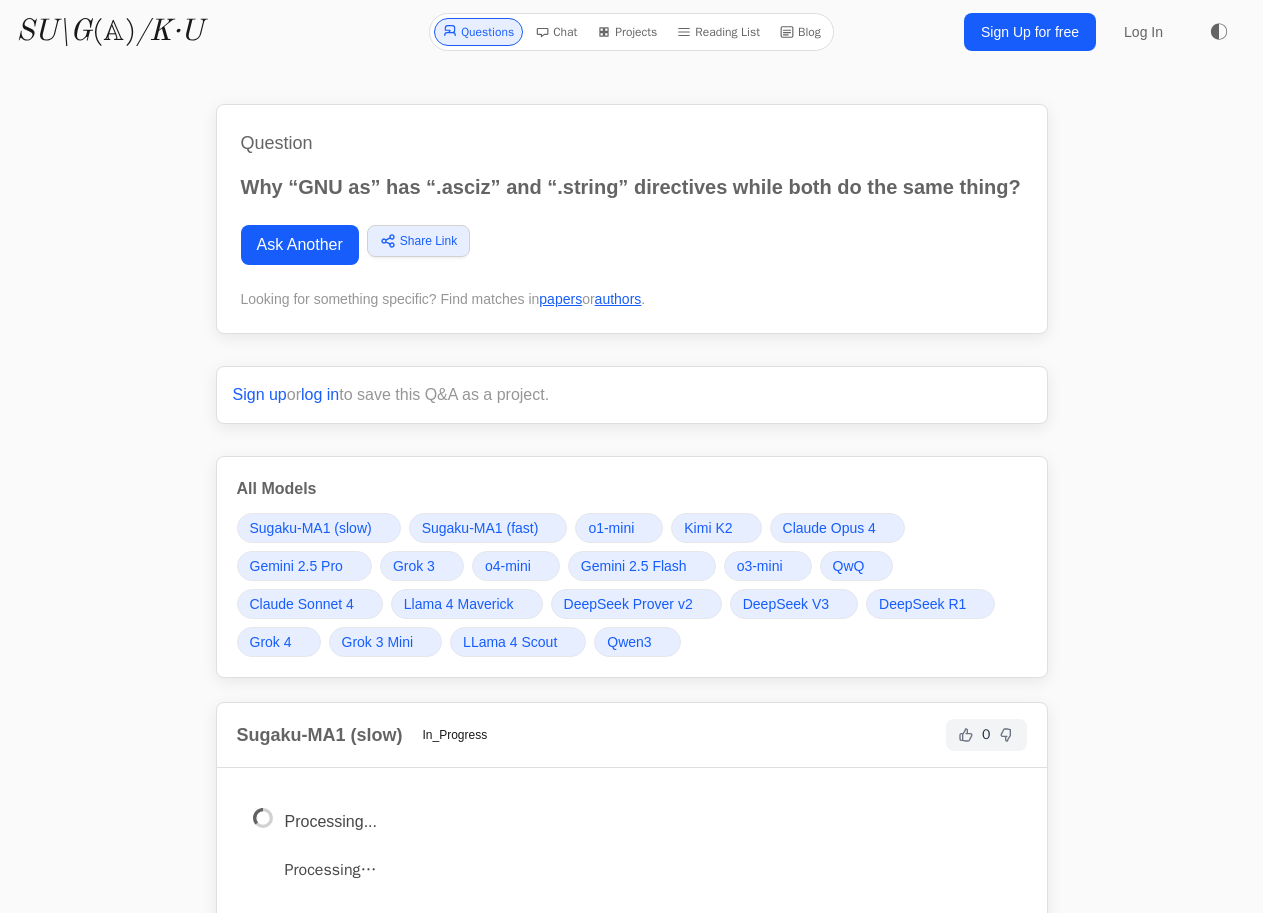 scroll, scrollTop: 0, scrollLeft: 0, axis: both 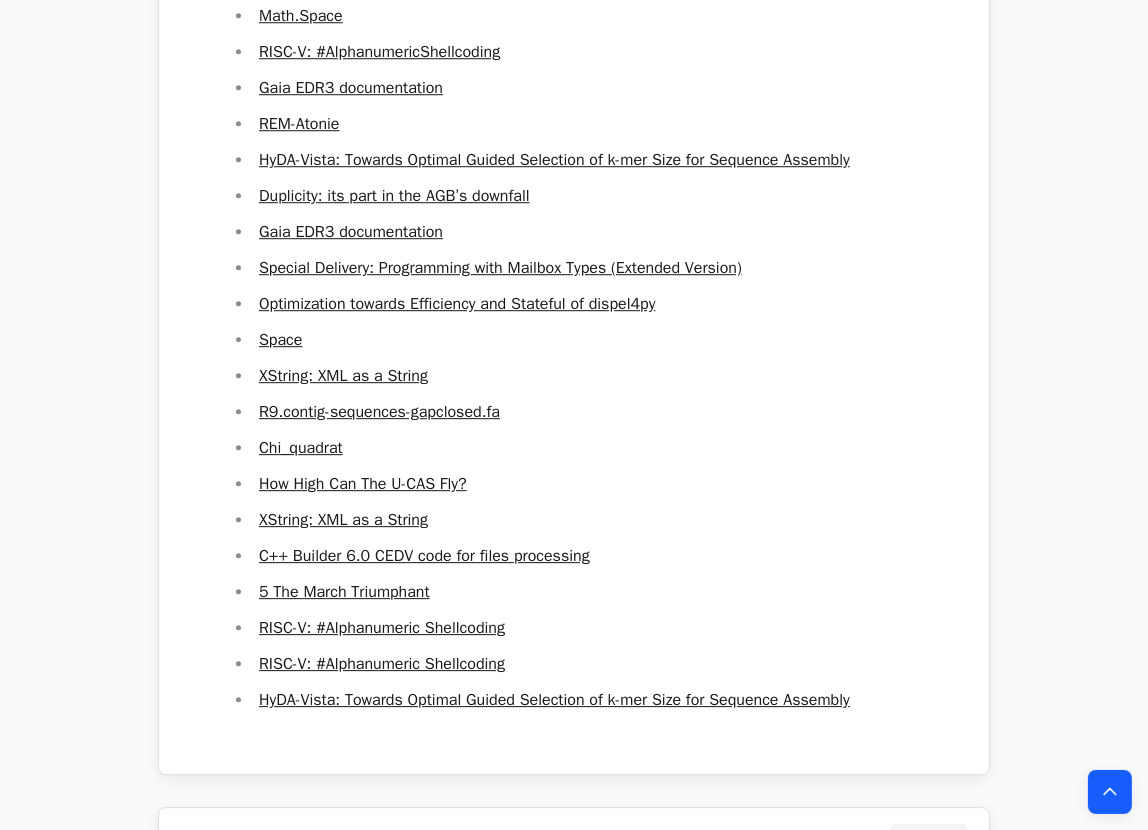 drag, startPoint x: 1269, startPoint y: 0, endPoint x: 1162, endPoint y: 207, distance: 233.01932 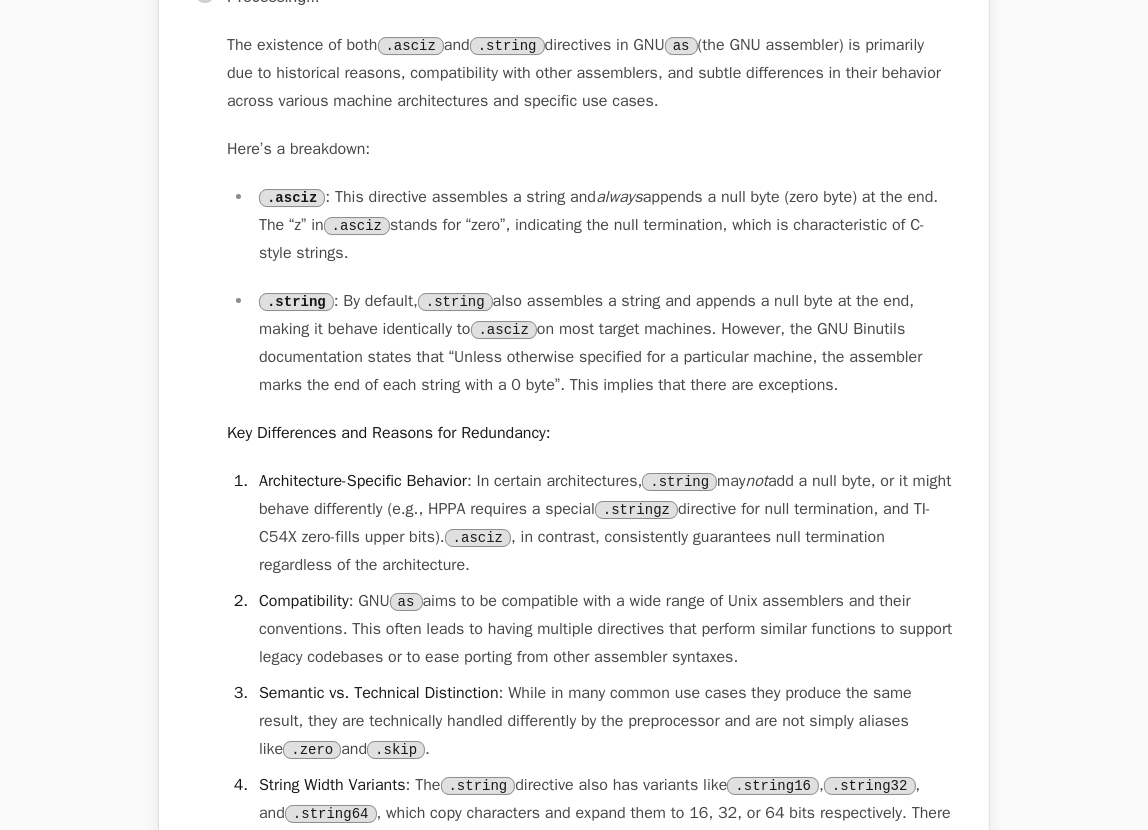 scroll, scrollTop: 5820, scrollLeft: 0, axis: vertical 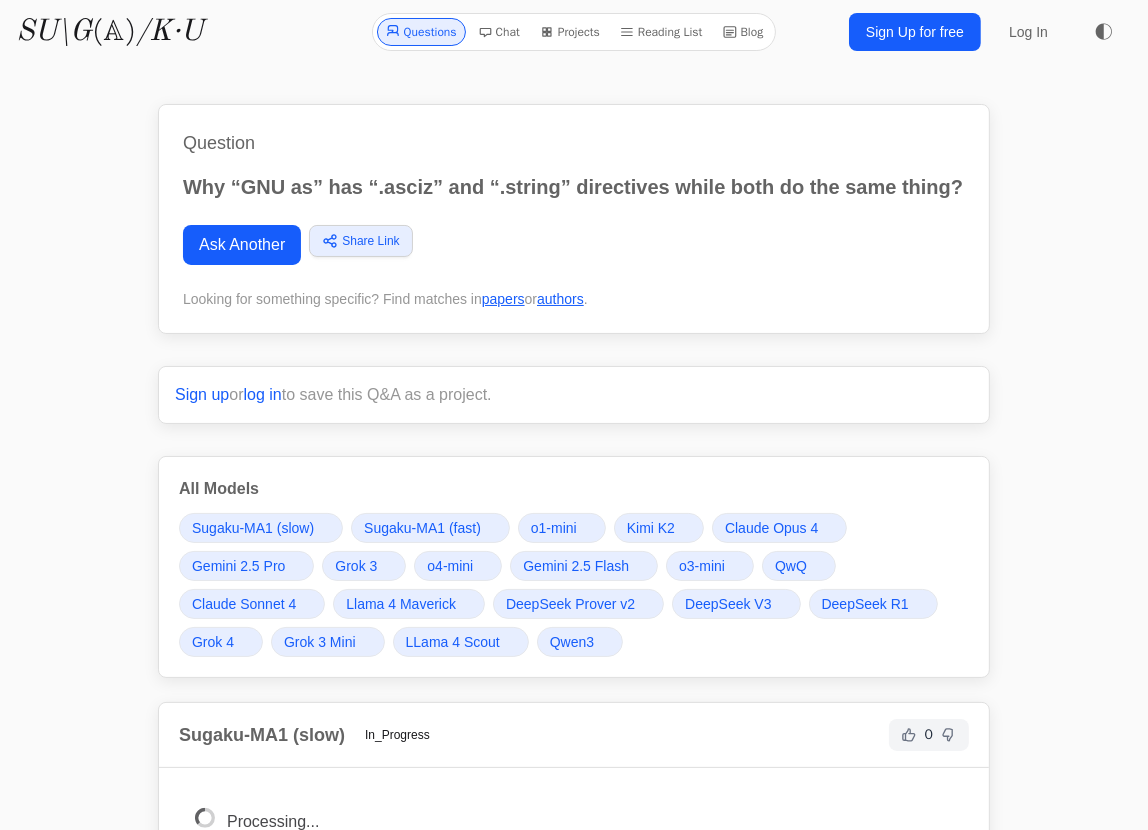 click on "◐" at bounding box center [1104, 32] 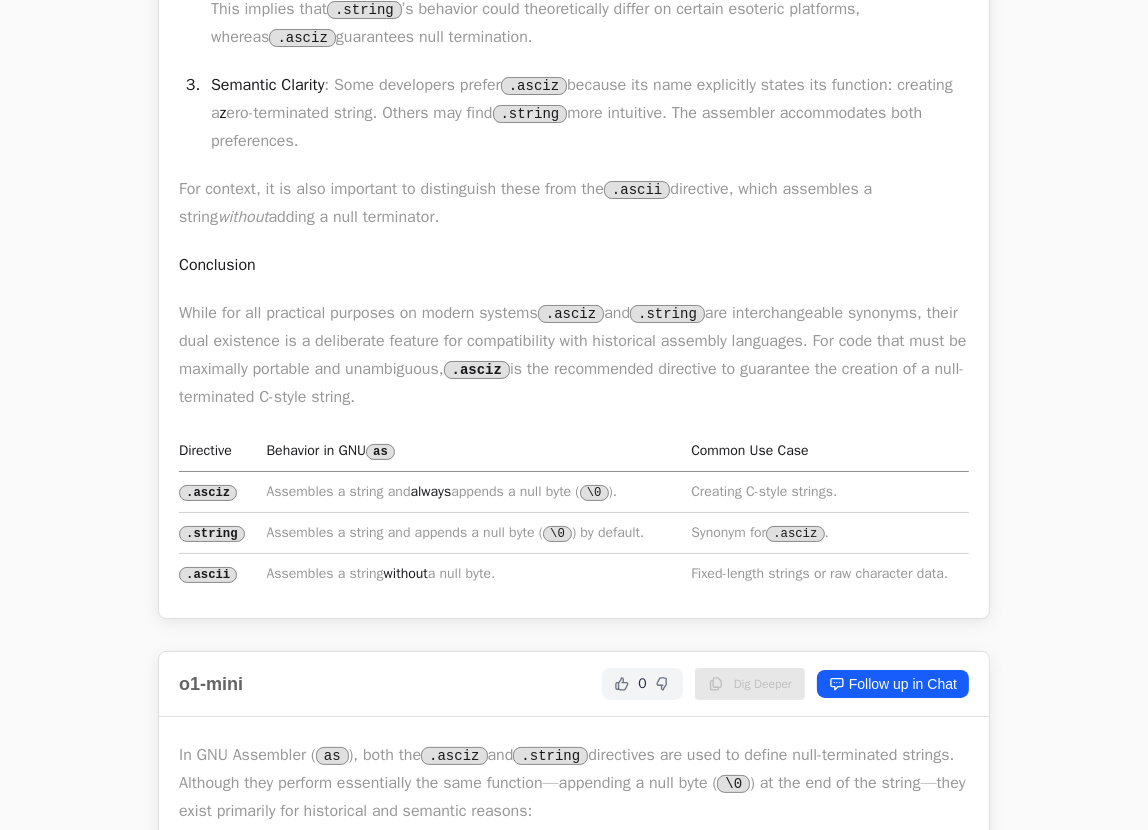 scroll, scrollTop: 0, scrollLeft: 0, axis: both 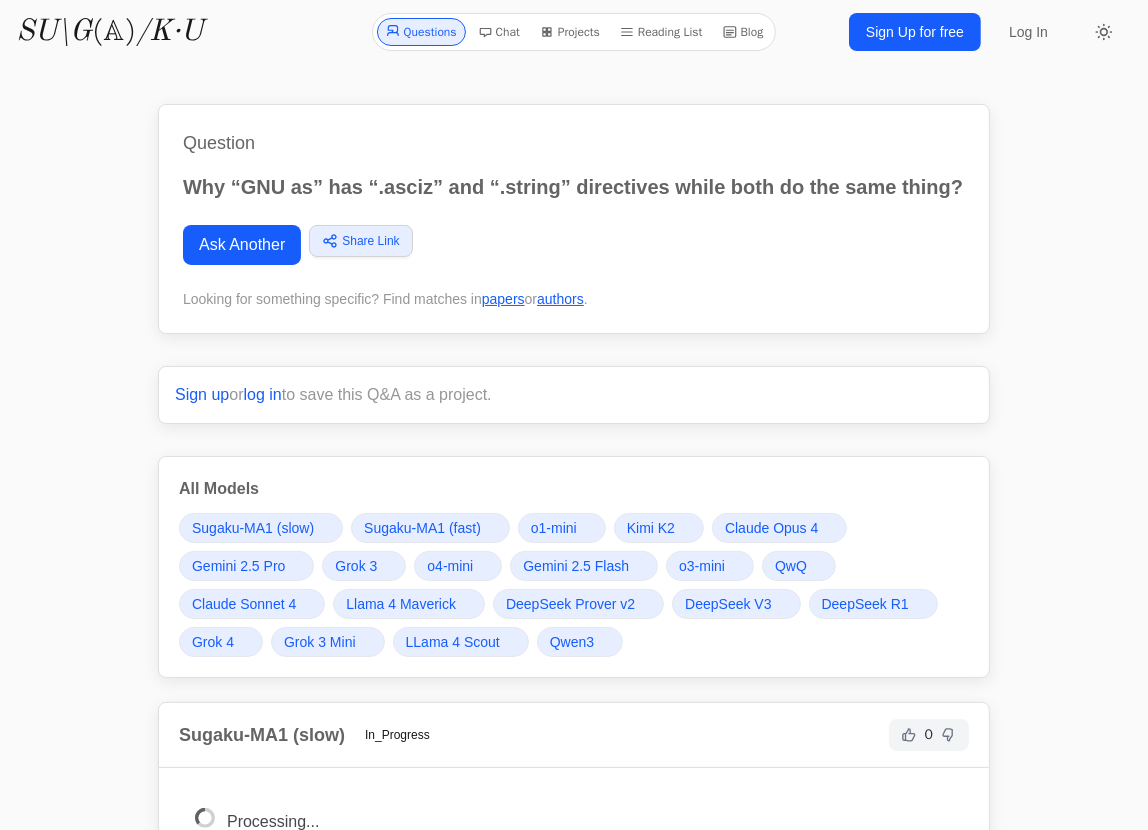 click 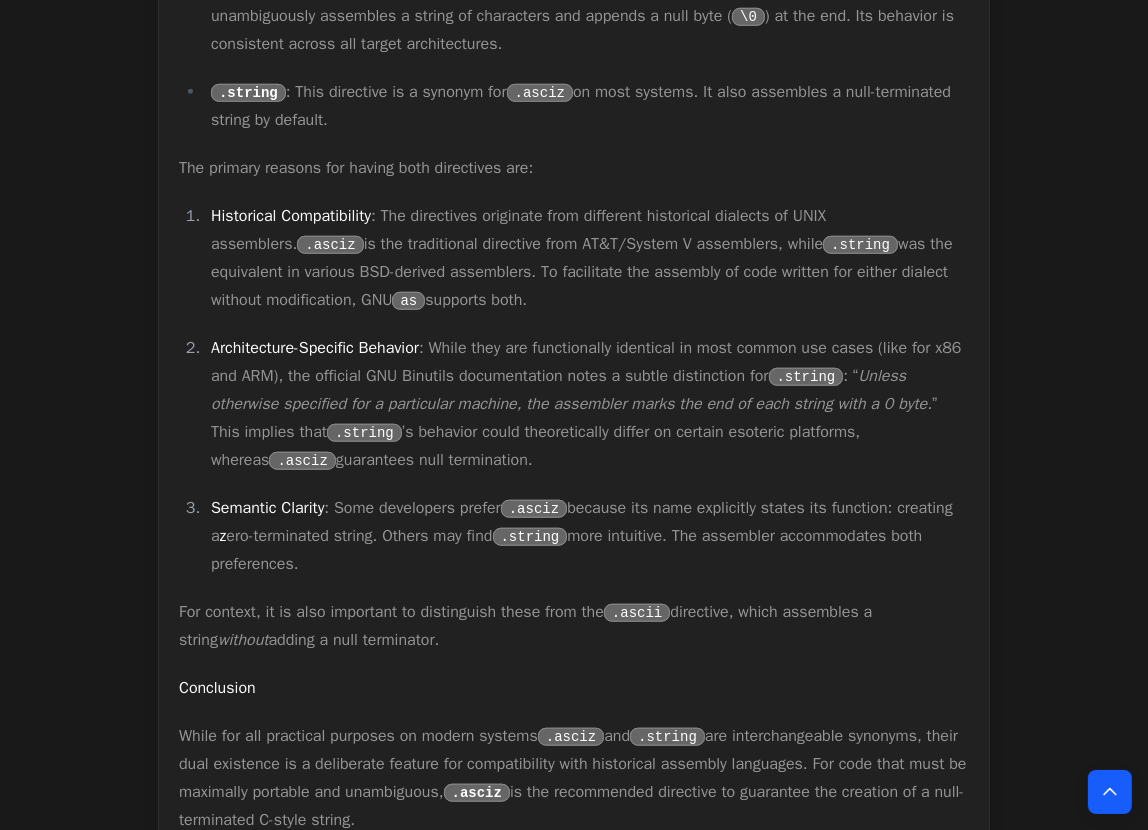 scroll, scrollTop: 1418, scrollLeft: 0, axis: vertical 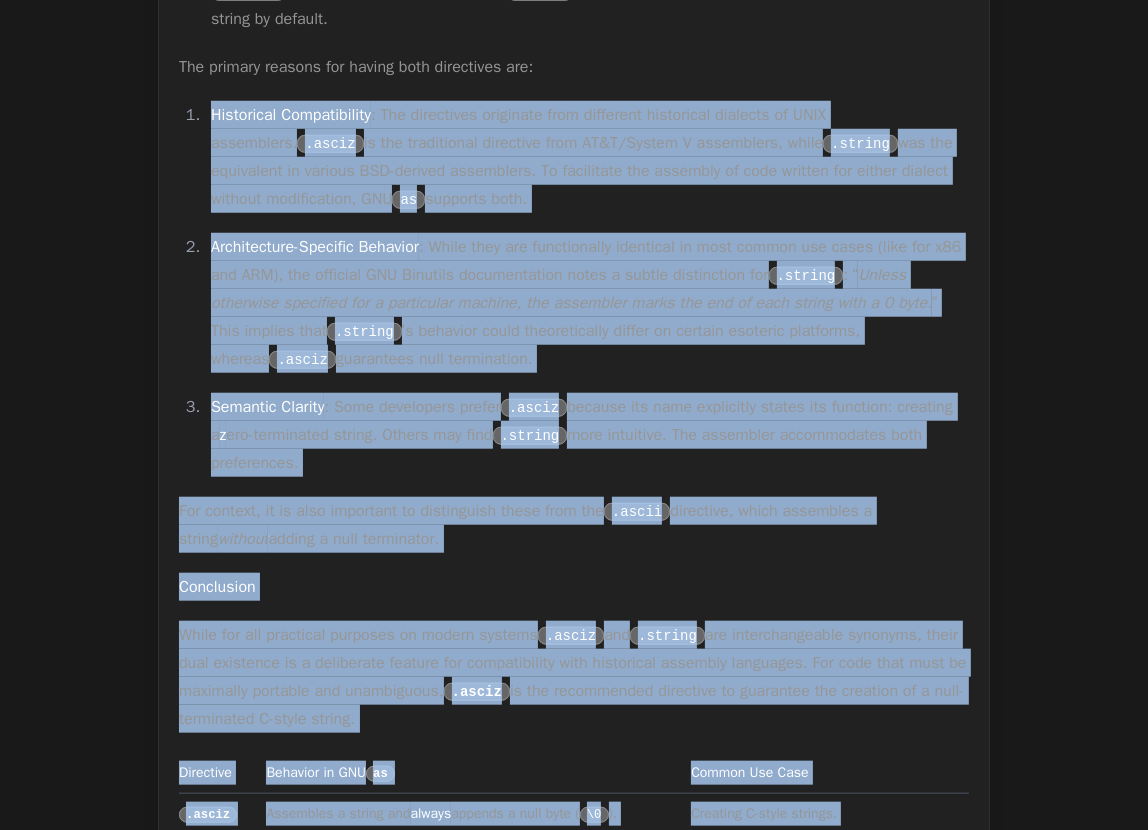click on "The primary reasons for having both directives are:" at bounding box center [574, 67] 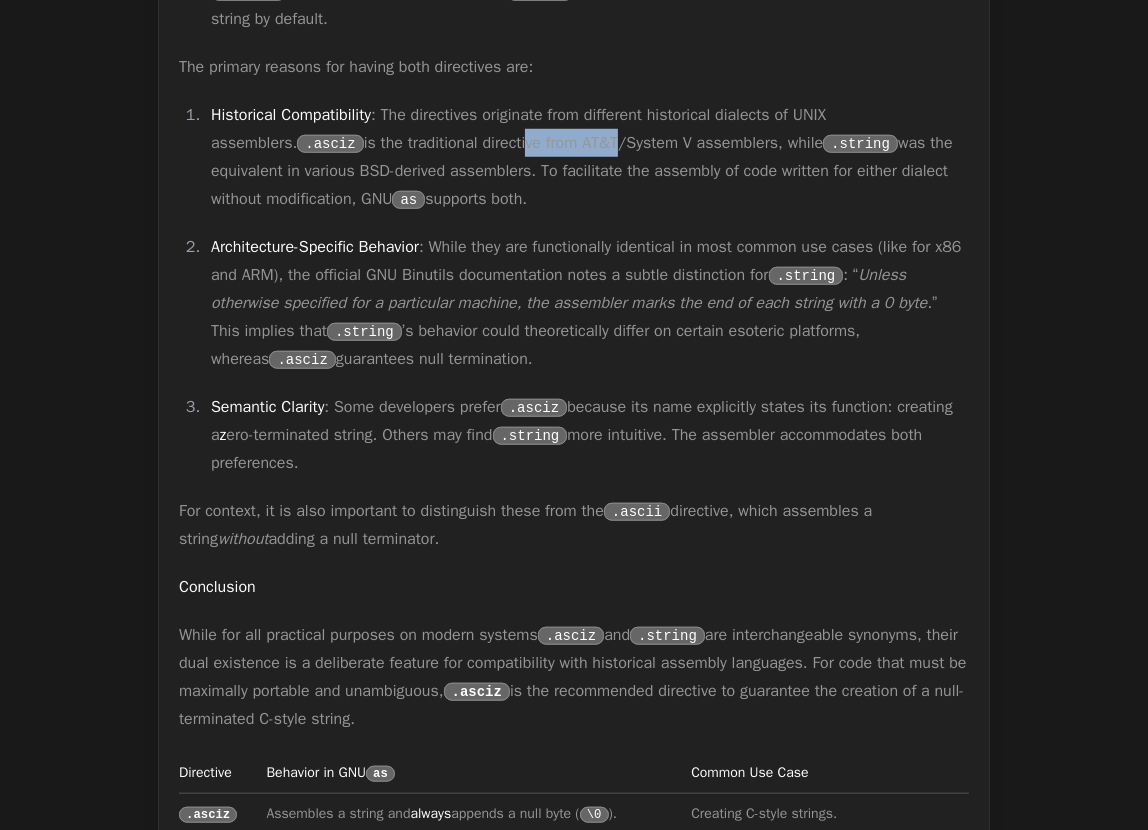 drag, startPoint x: 436, startPoint y: 143, endPoint x: 525, endPoint y: 131, distance: 89.80534 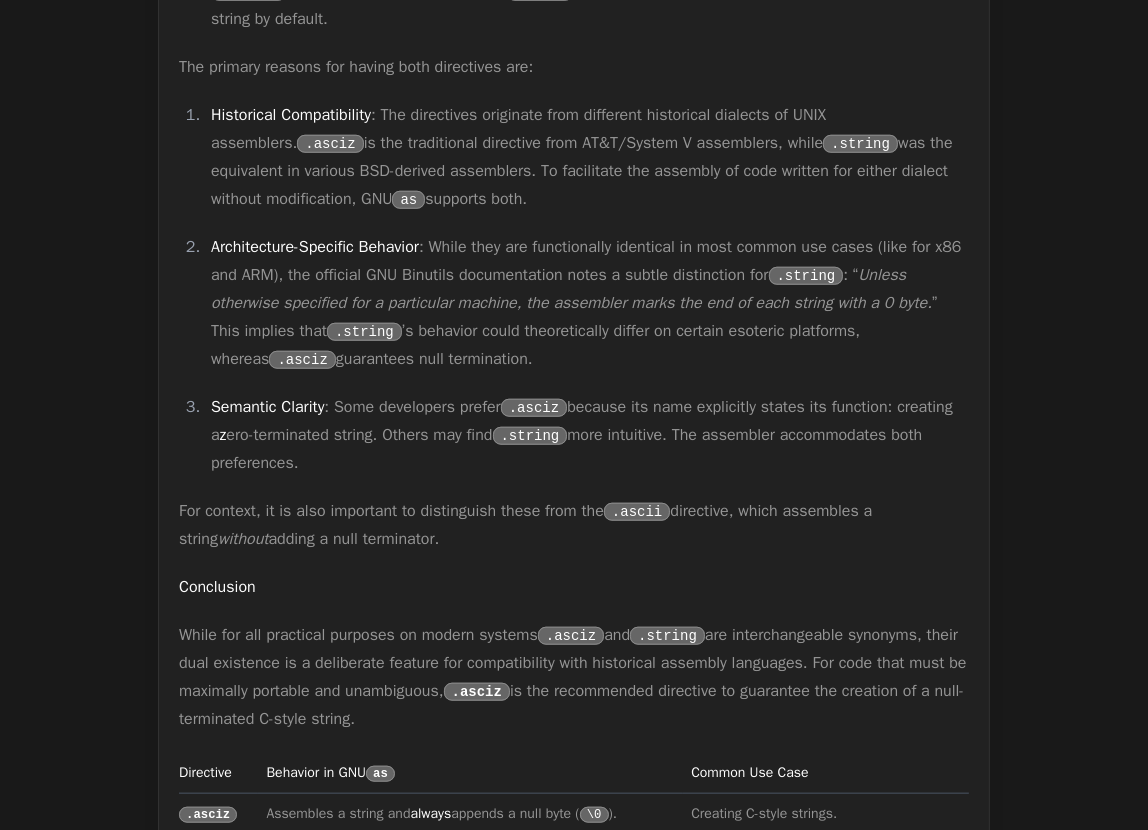 click on "Historical Compatibility : The directives originate from different historical dialects of UNIX assemblers.  .asciz  is the traditional directive from AT&T/System V assemblers, while  .string  was the equivalent in various BSD-derived assemblers. To facilitate the assembly of code written for either dialect without modification, GNU  as  supports both." at bounding box center (590, 157) 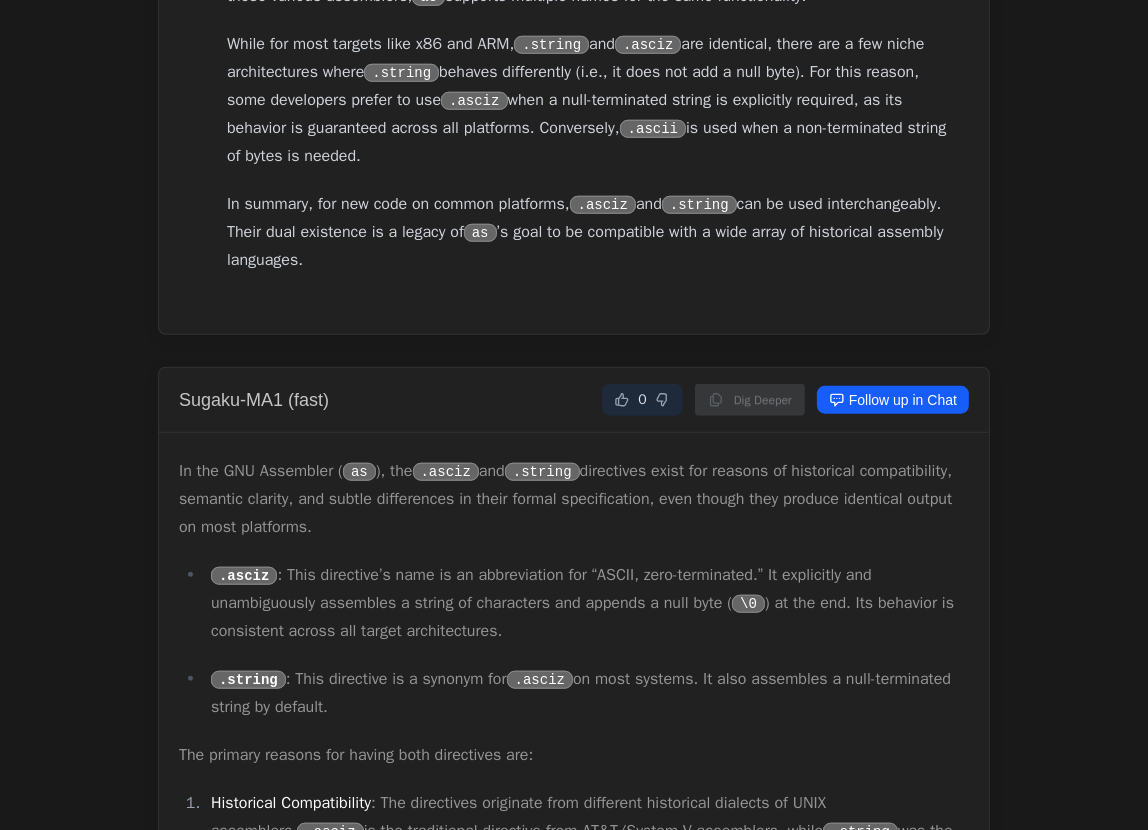 click on "In summary, for new code on common platforms,  .asciz  and  .string  can be used interchangeably. Their dual existence is a legacy of  as ’s goal to be compatible with a wide array of historical assembly languages." at bounding box center [590, 232] 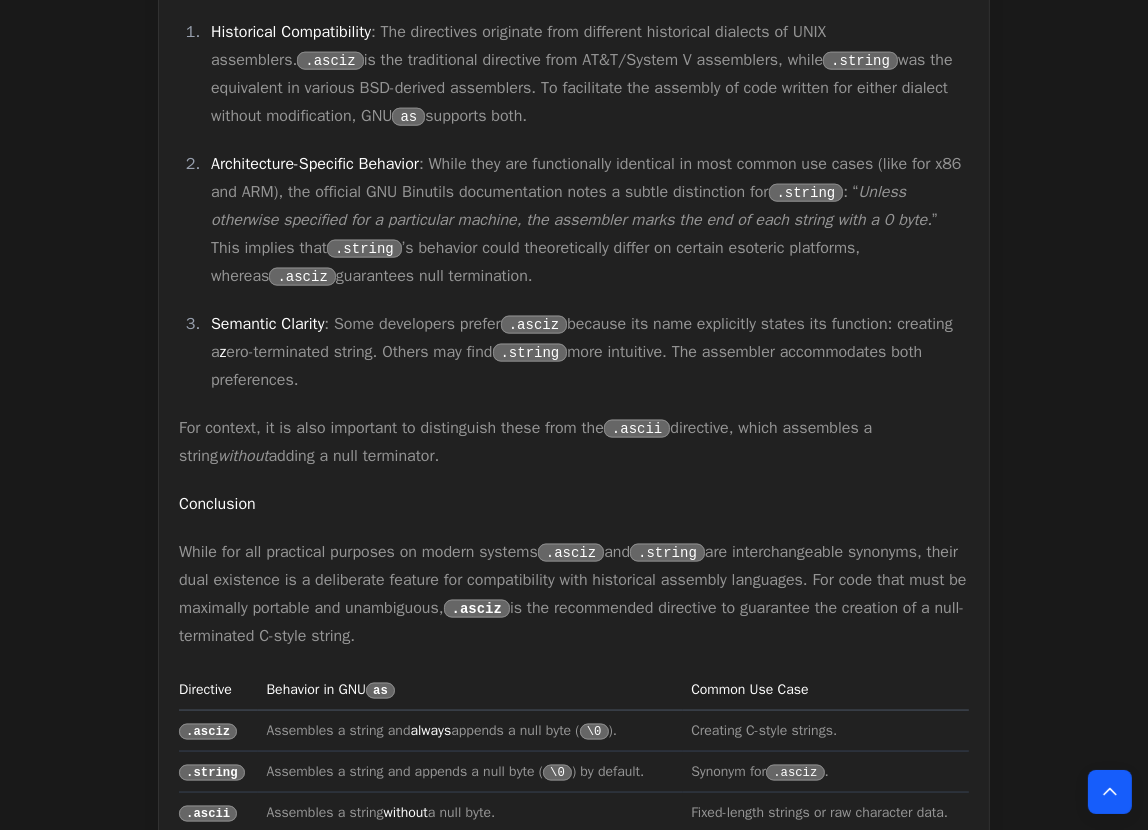 scroll, scrollTop: 2210, scrollLeft: 0, axis: vertical 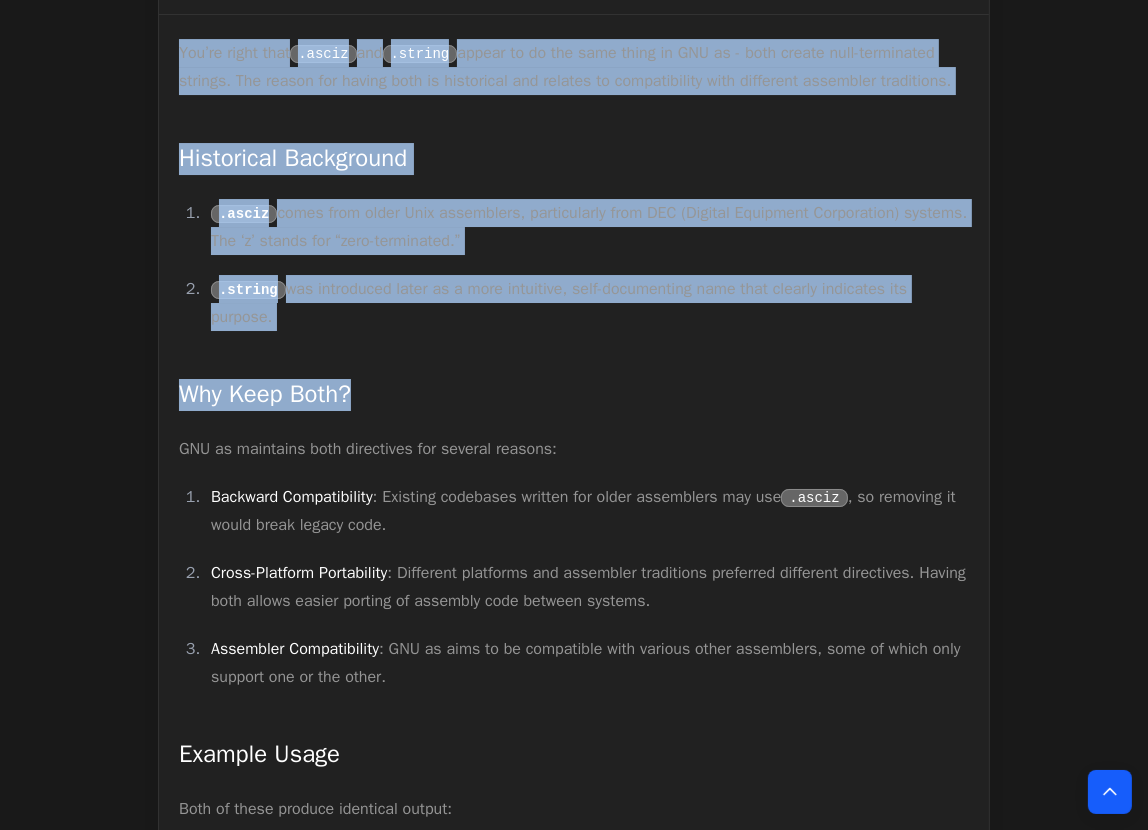 drag, startPoint x: 641, startPoint y: 77, endPoint x: 918, endPoint y: 428, distance: 447.1353 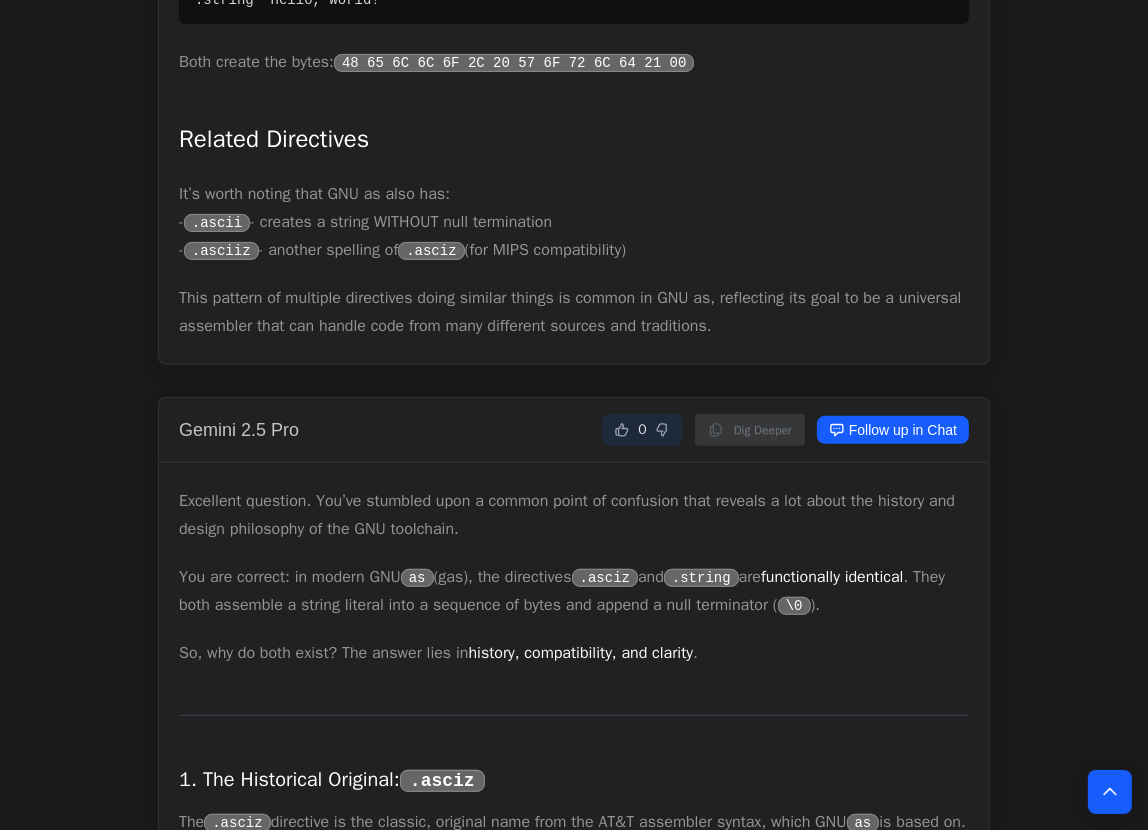 scroll, scrollTop: 6949, scrollLeft: 0, axis: vertical 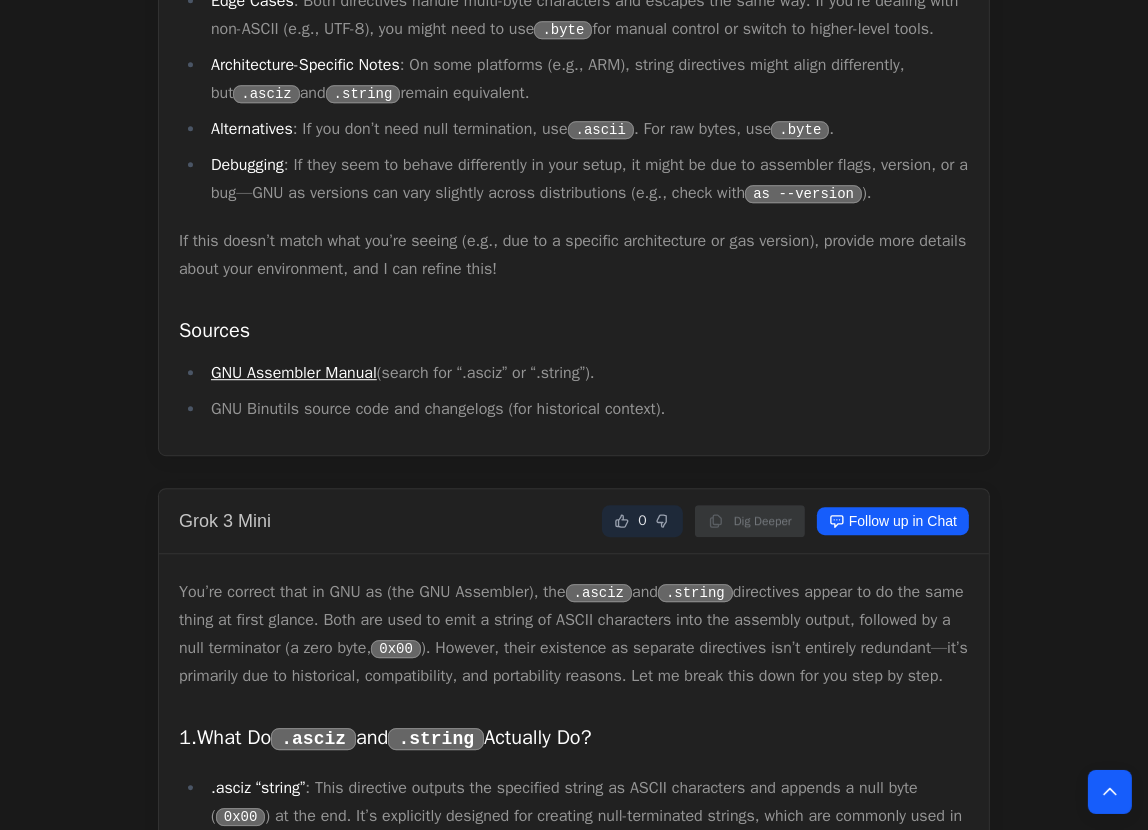 click on "GNU Assembler Manual" at bounding box center (294, 373) 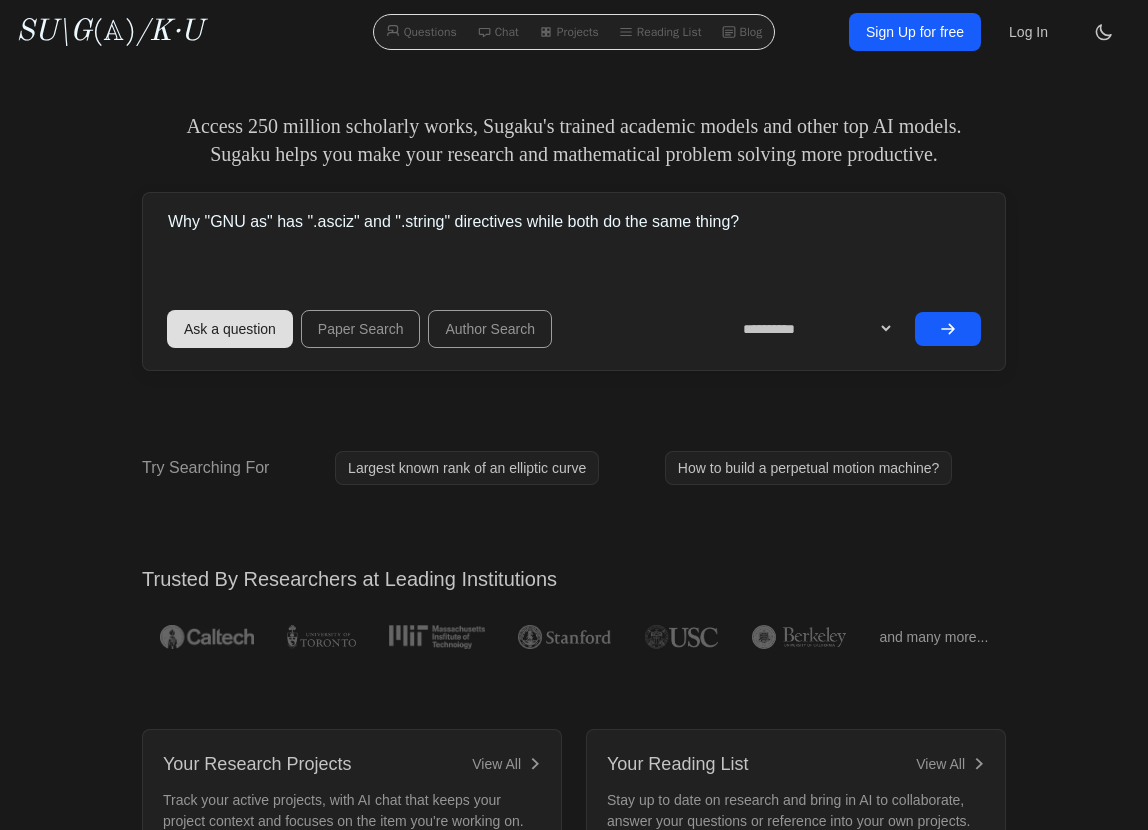 scroll, scrollTop: 0, scrollLeft: 0, axis: both 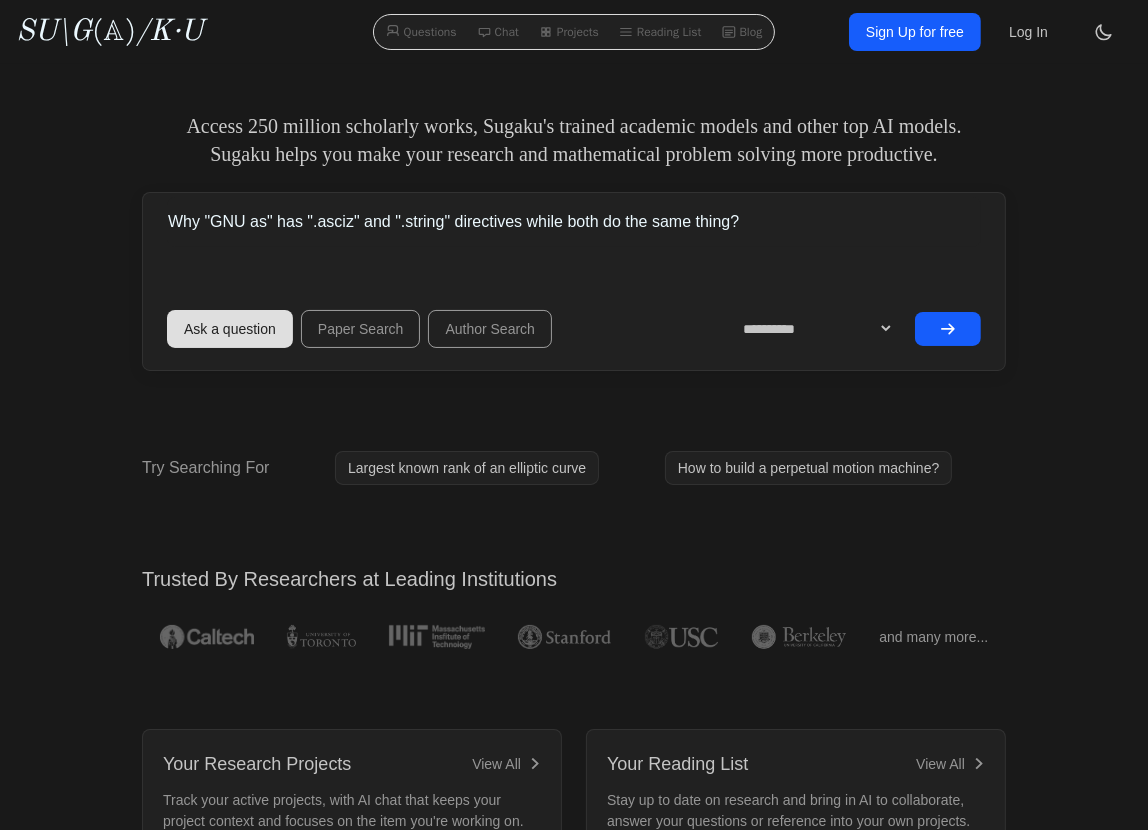 click on "Why "GNU as" has ".asciz" and ".string" directives while both do the same thing?" at bounding box center [574, 222] 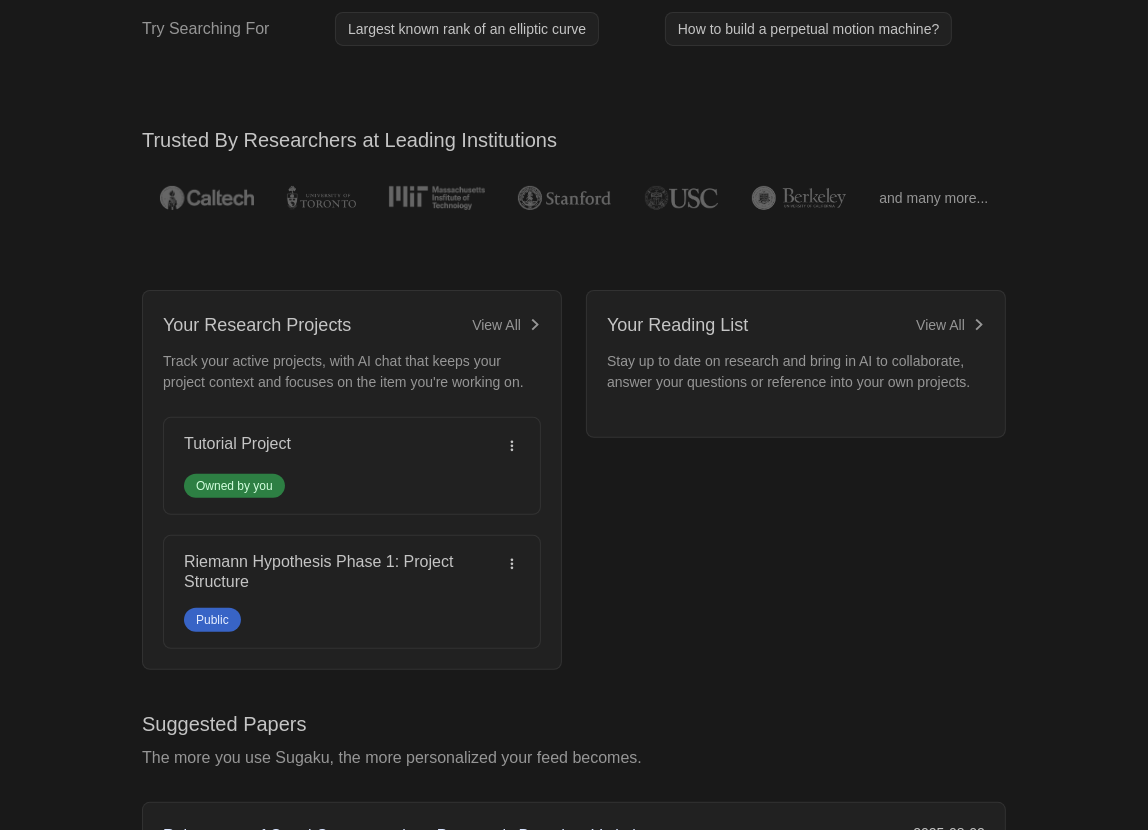 scroll, scrollTop: 0, scrollLeft: 0, axis: both 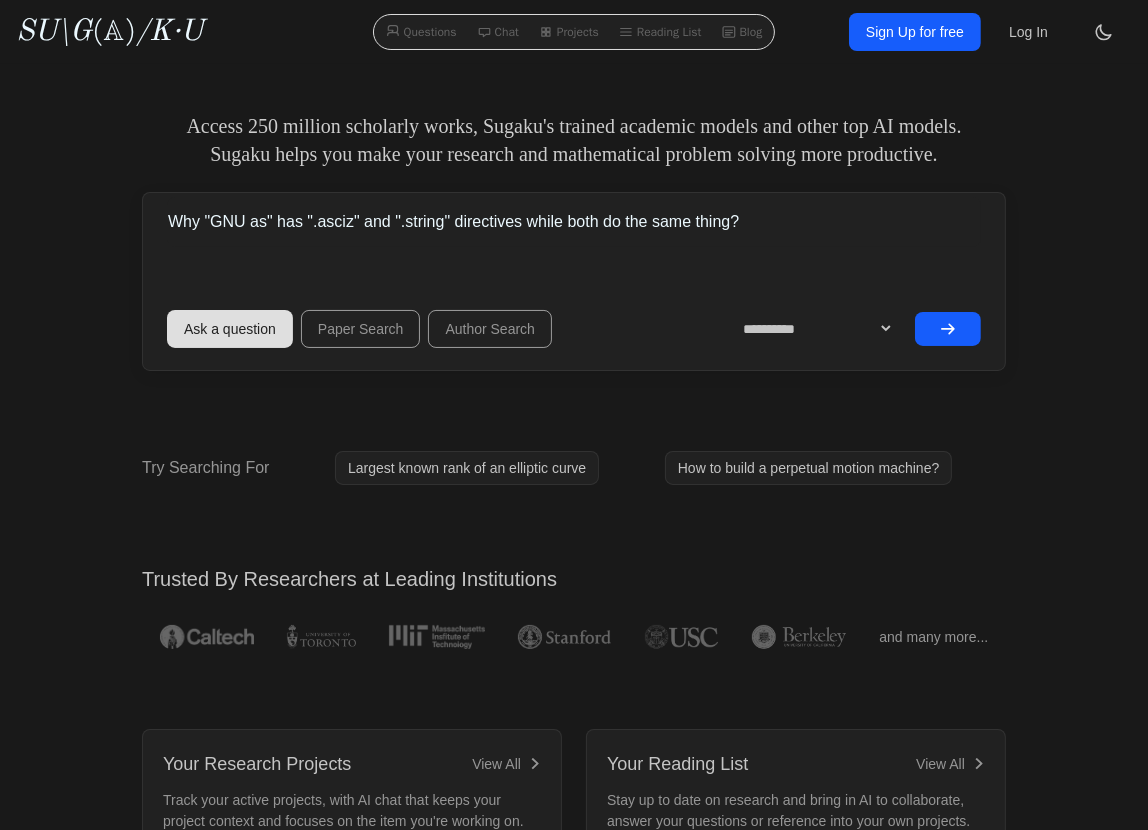 click on "Why "GNU as" has ".asciz" and ".string" directives while both do the same thing?" at bounding box center [574, 222] 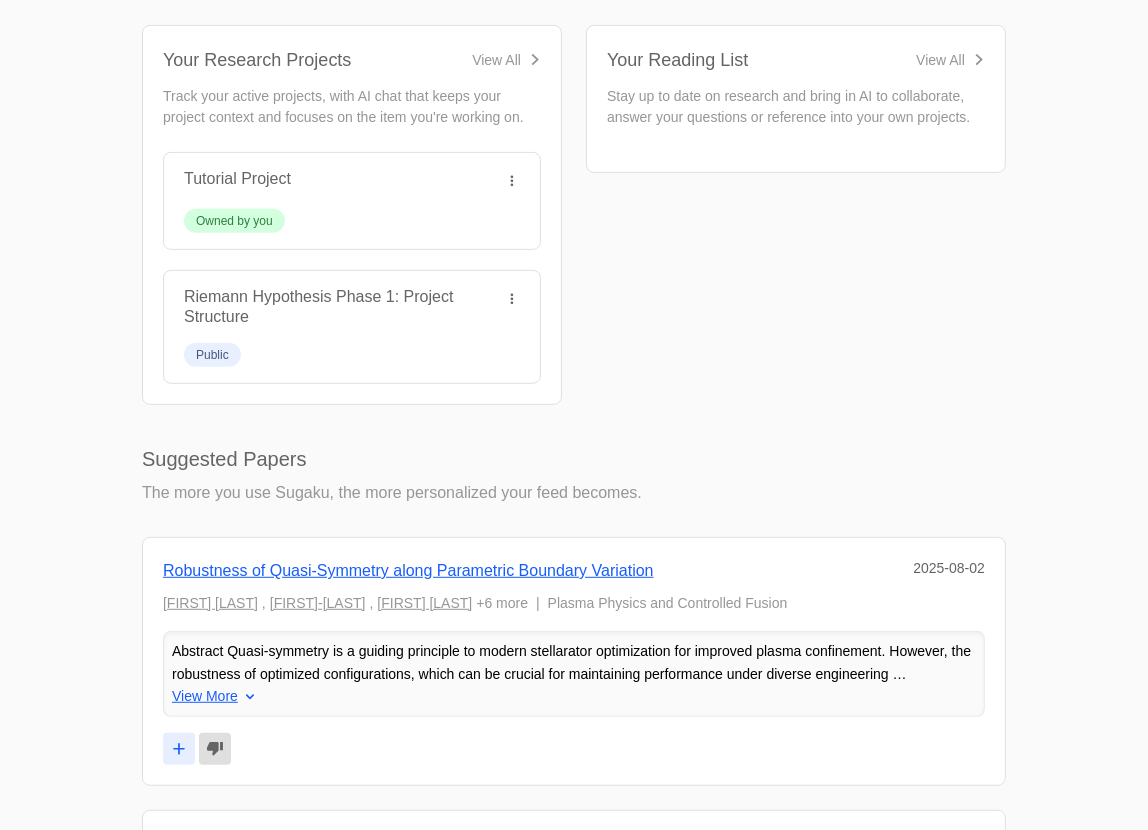 scroll, scrollTop: 0, scrollLeft: 0, axis: both 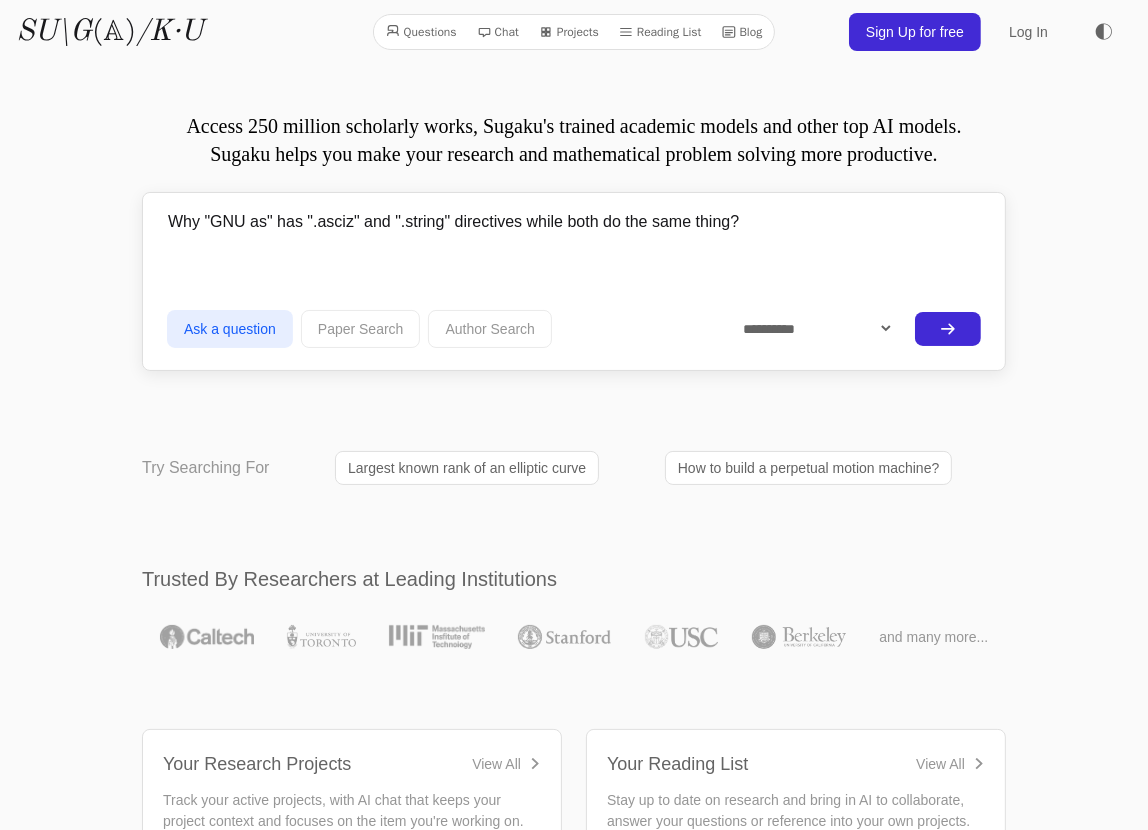 click on "Why "GNU as" has ".asciz" and ".string" directives while both do the same thing?" at bounding box center (574, 222) 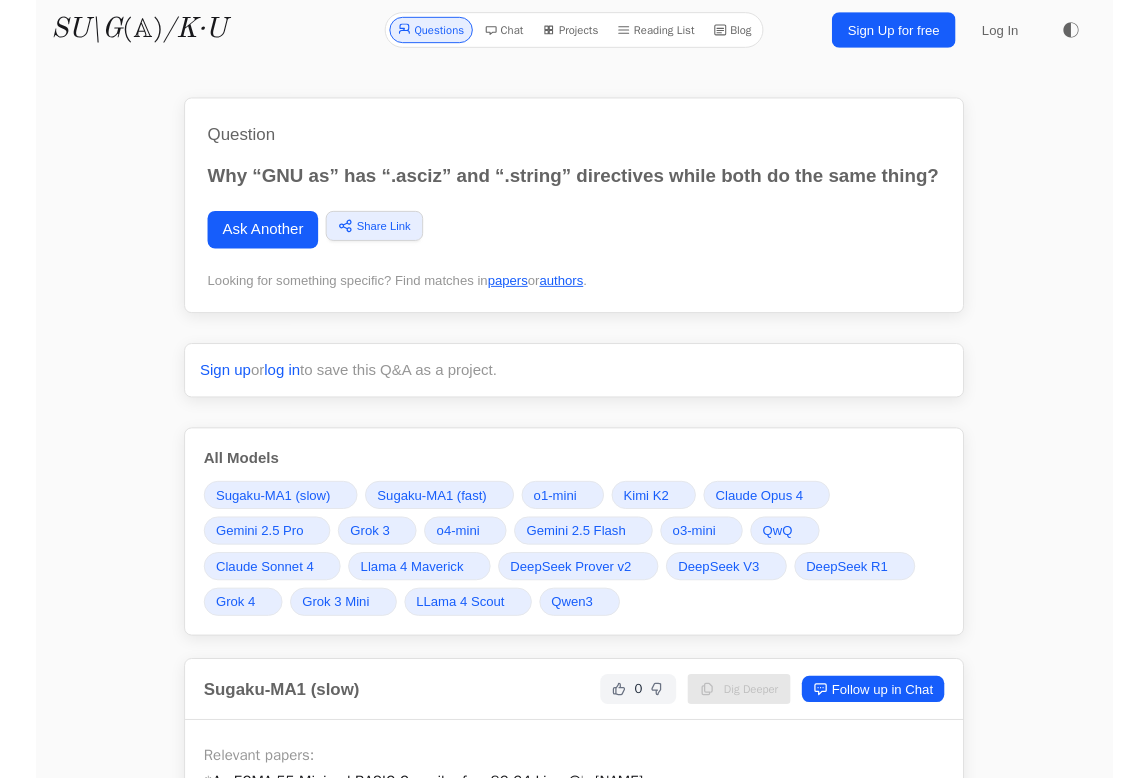 scroll, scrollTop: 23670, scrollLeft: 0, axis: vertical 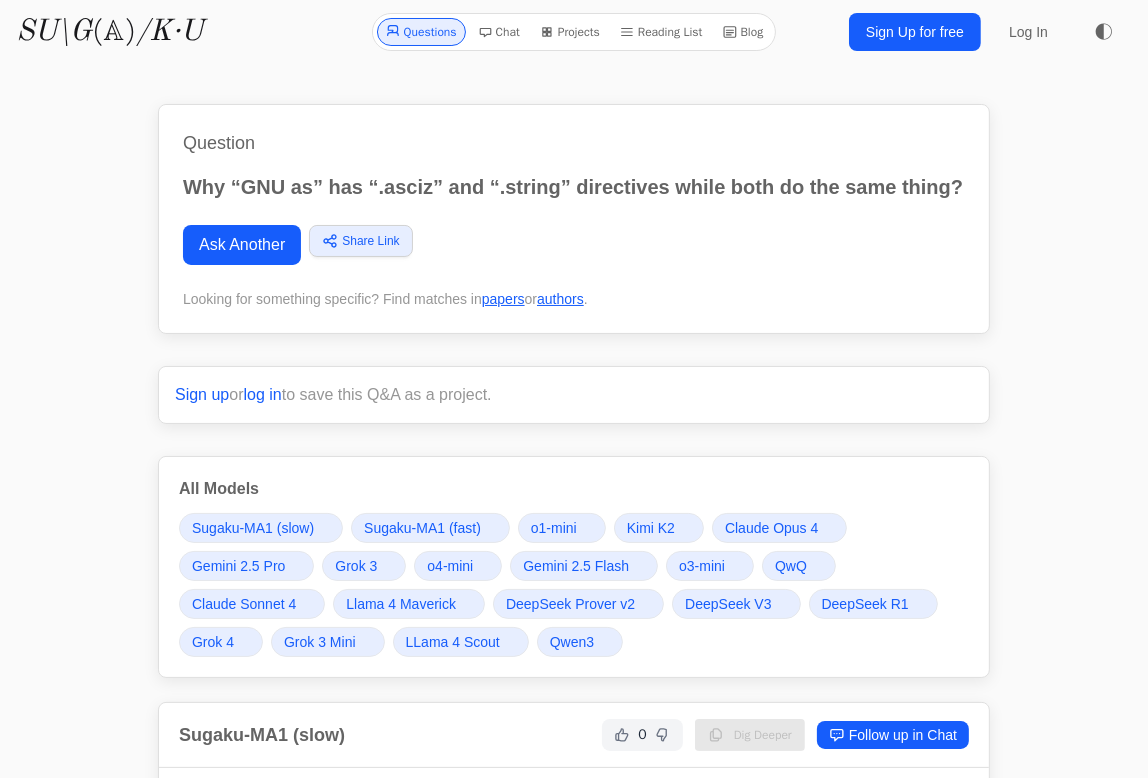 click on "Why “GNU as” has “.asciz” and “.string” directives while both do the same thing?" at bounding box center [574, 187] 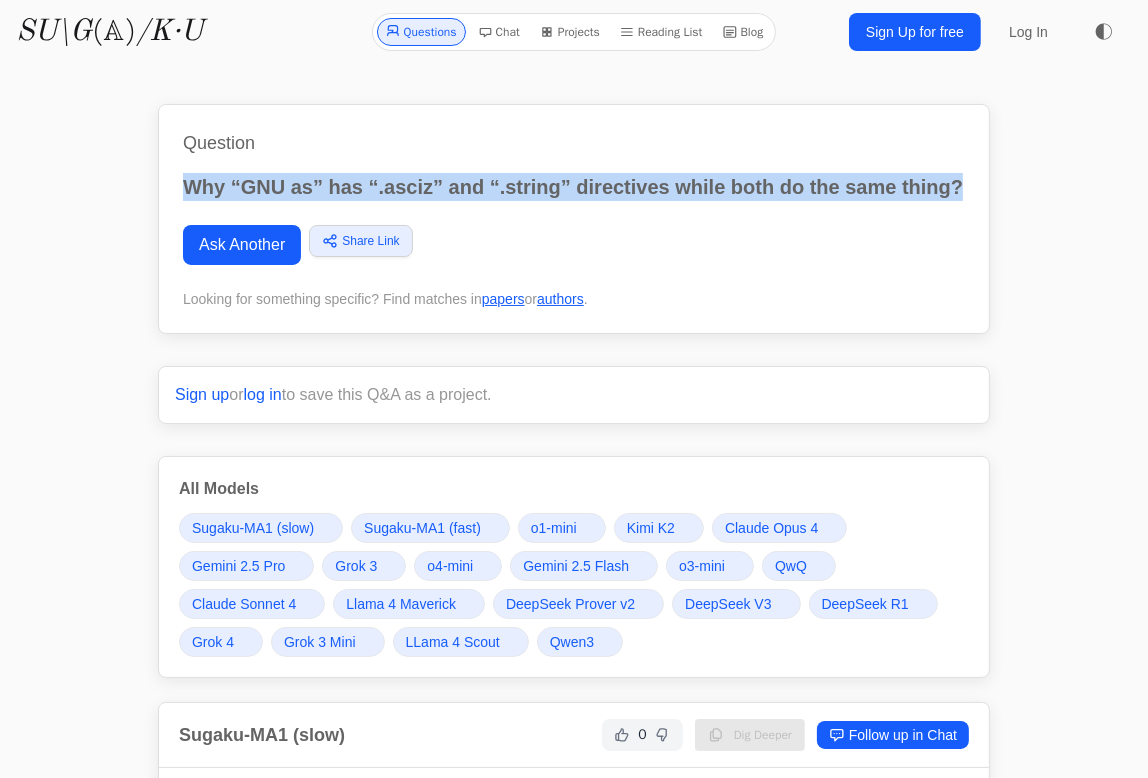 drag, startPoint x: 962, startPoint y: 185, endPoint x: 180, endPoint y: 189, distance: 782.01025 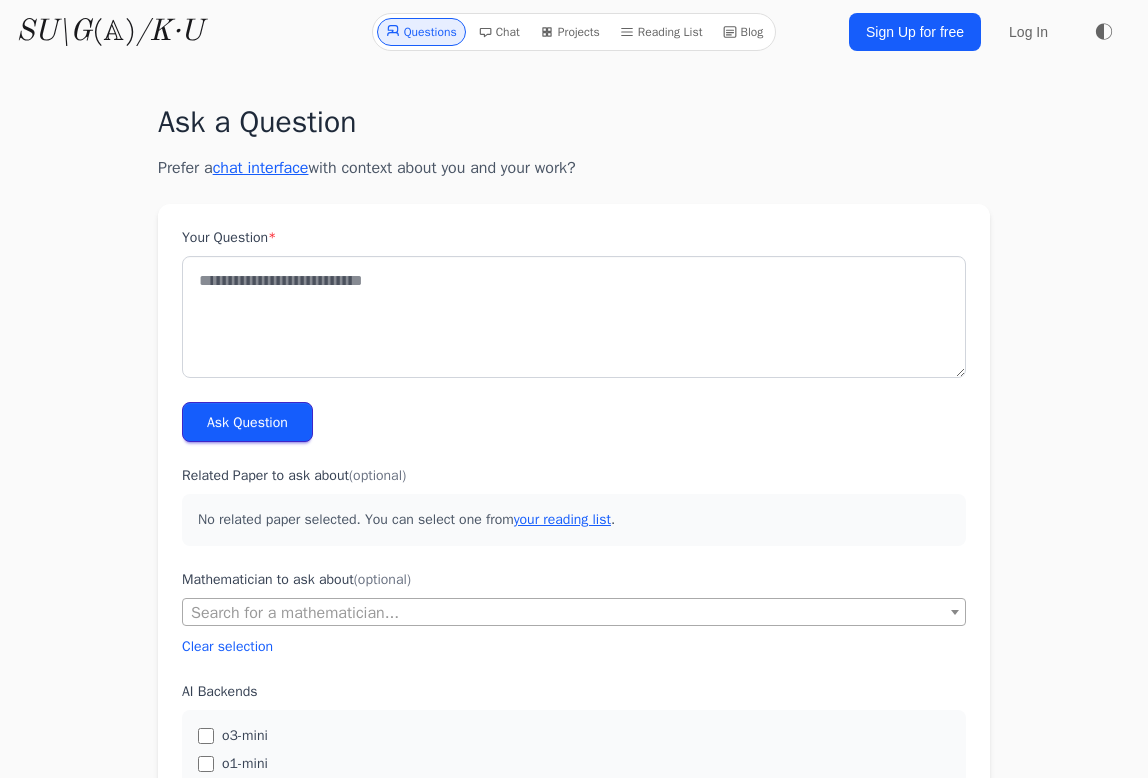 scroll, scrollTop: 0, scrollLeft: 0, axis: both 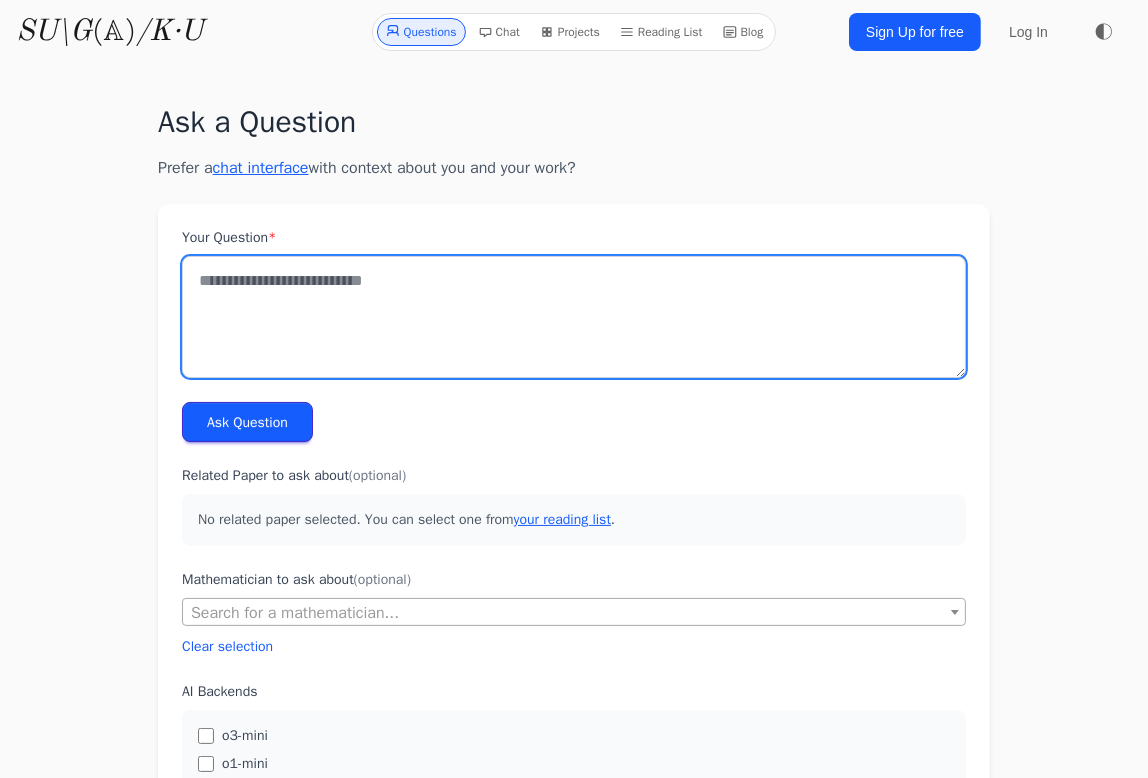 click on "Your Question  *" at bounding box center (574, 317) 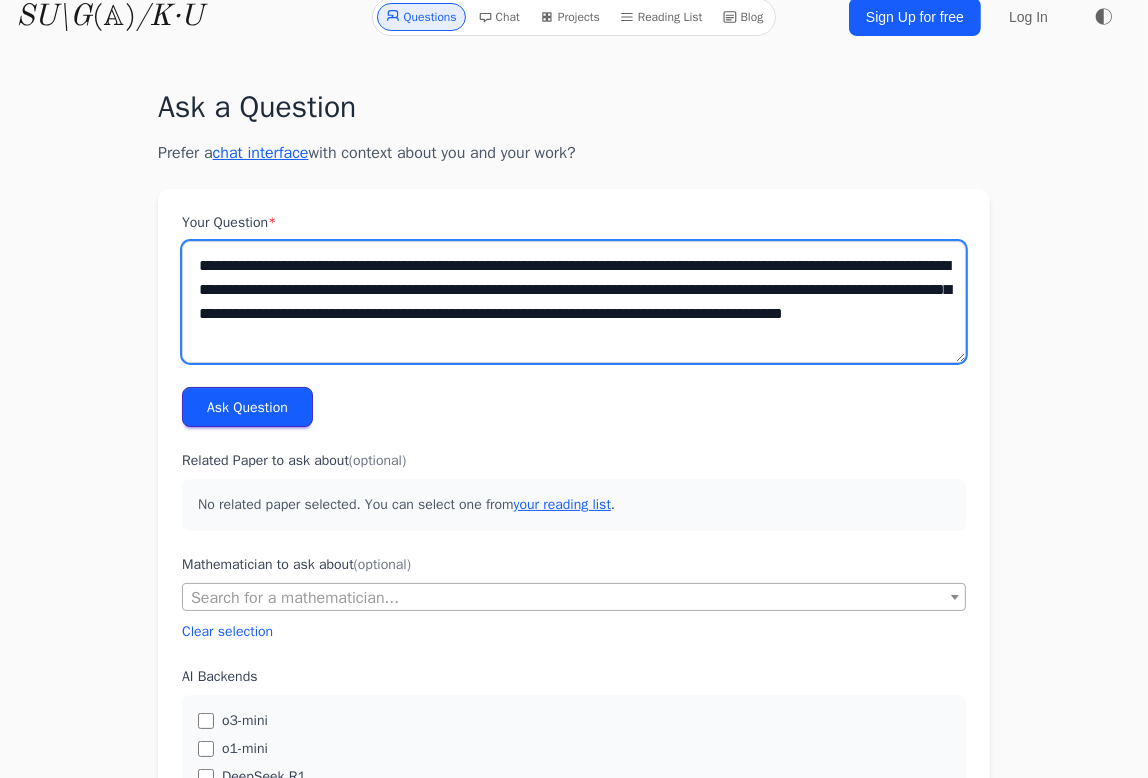 scroll, scrollTop: 17, scrollLeft: 0, axis: vertical 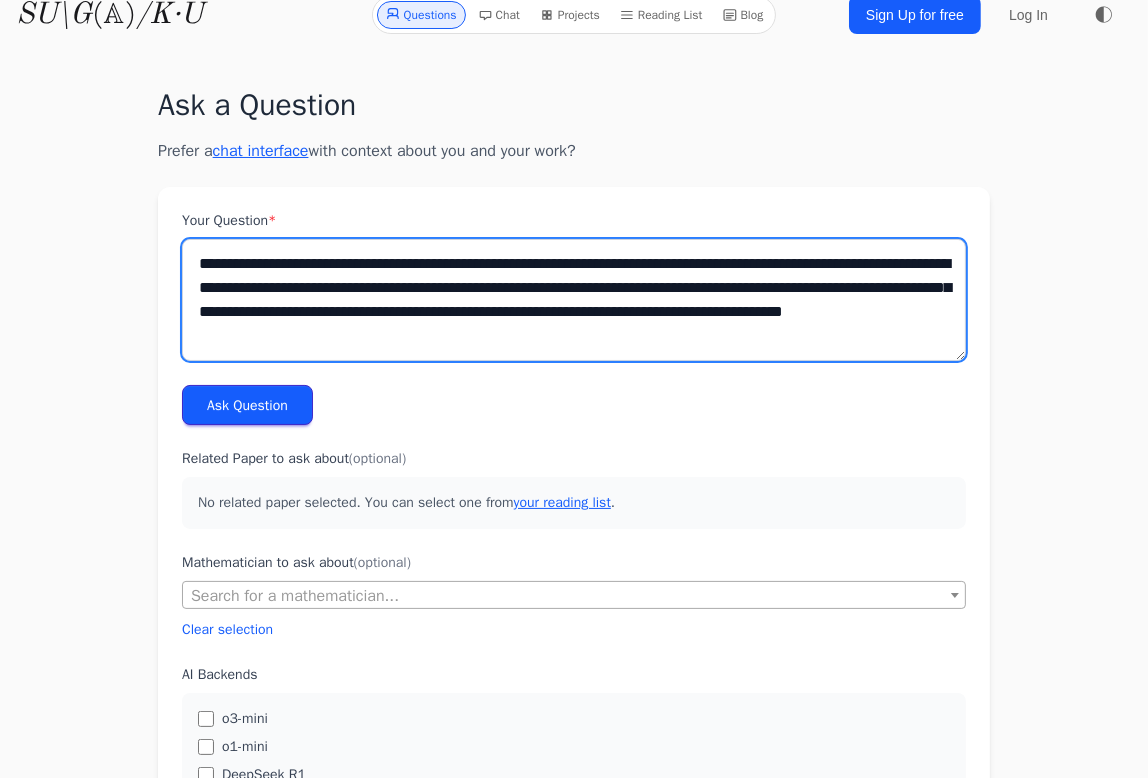 click on "**********" at bounding box center (574, 300) 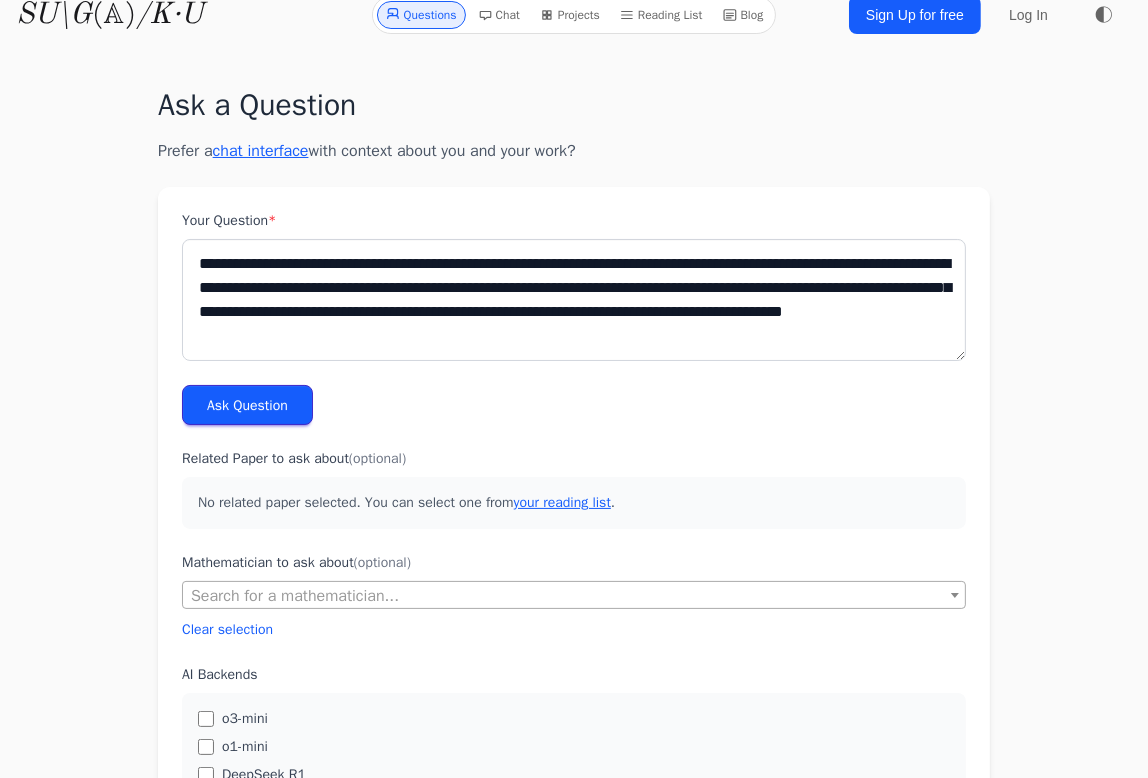 click on "Ask Question" at bounding box center (247, 405) 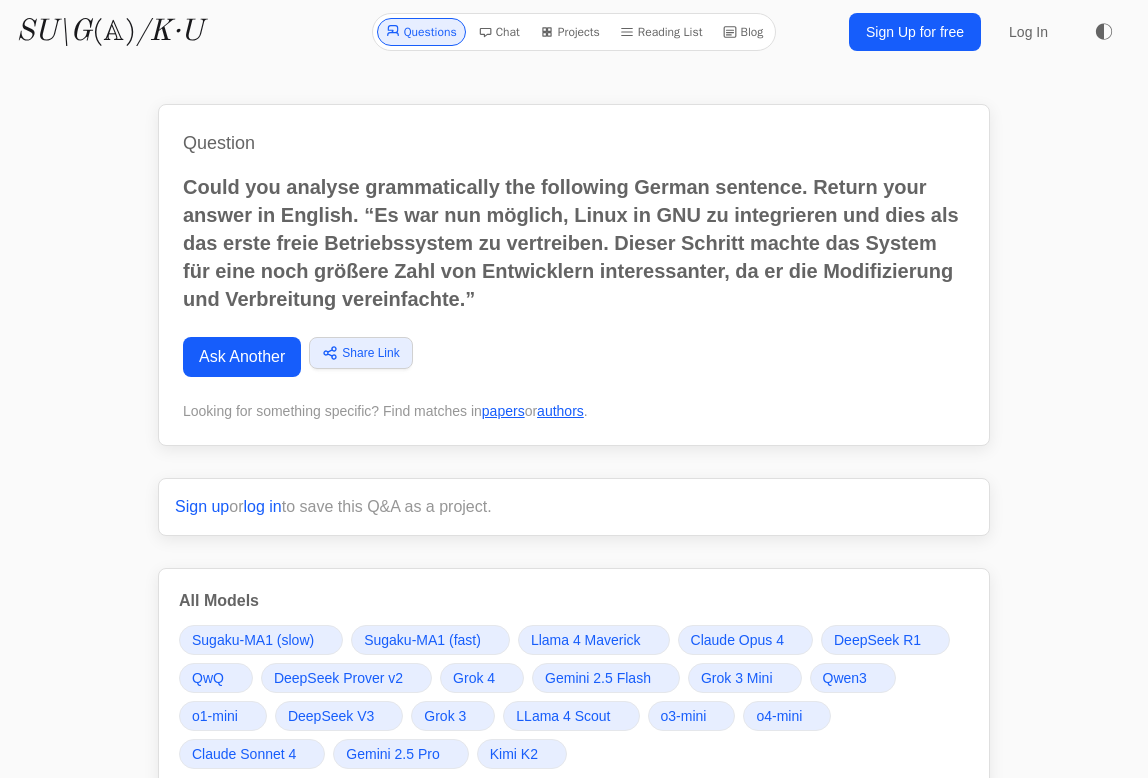 scroll, scrollTop: 0, scrollLeft: 0, axis: both 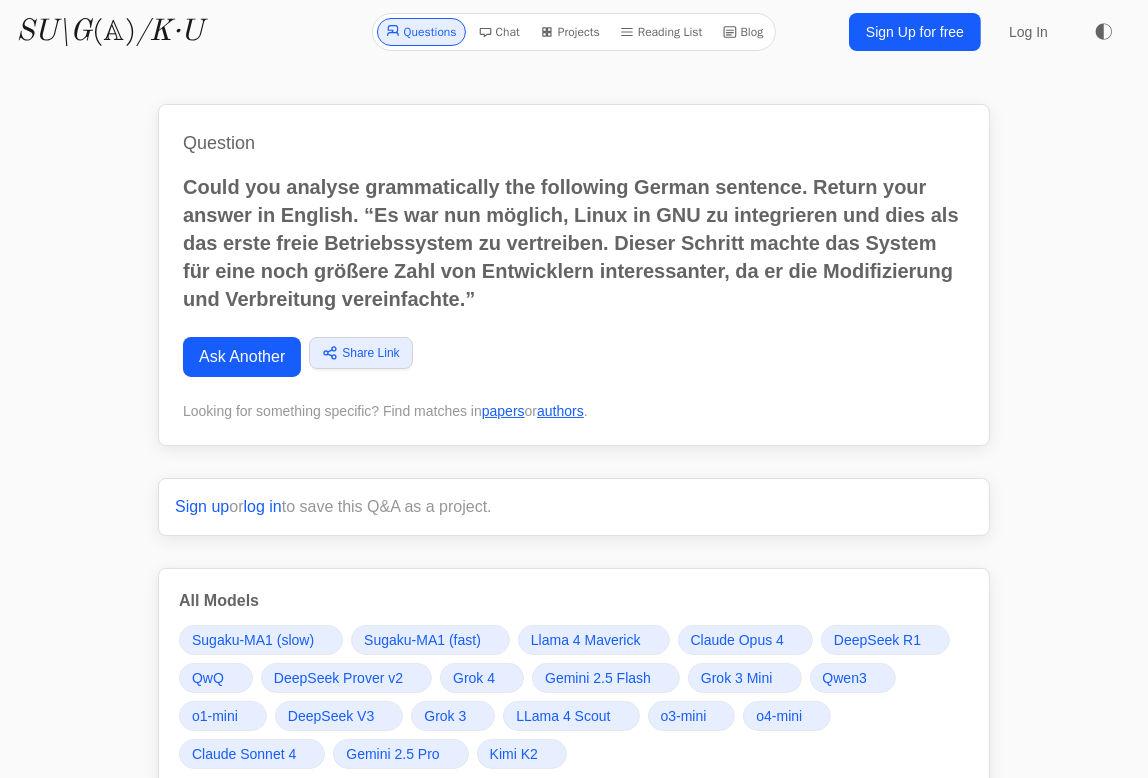 click on "◐" at bounding box center [1104, 32] 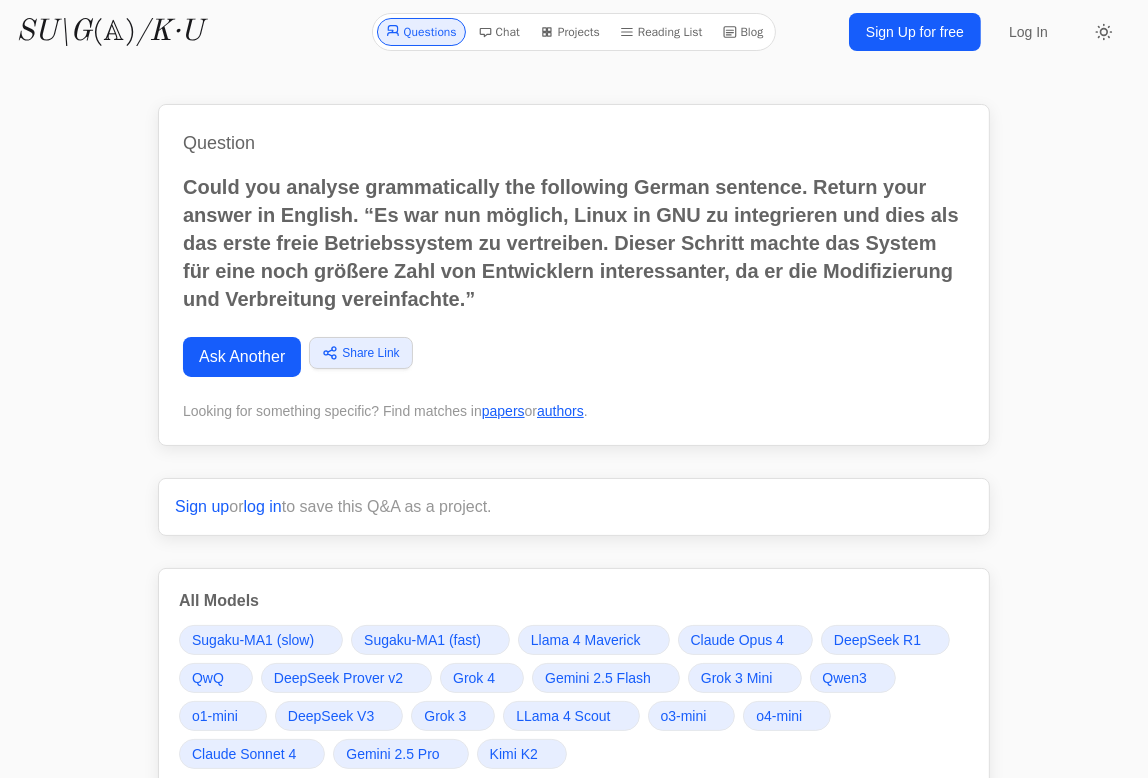 click 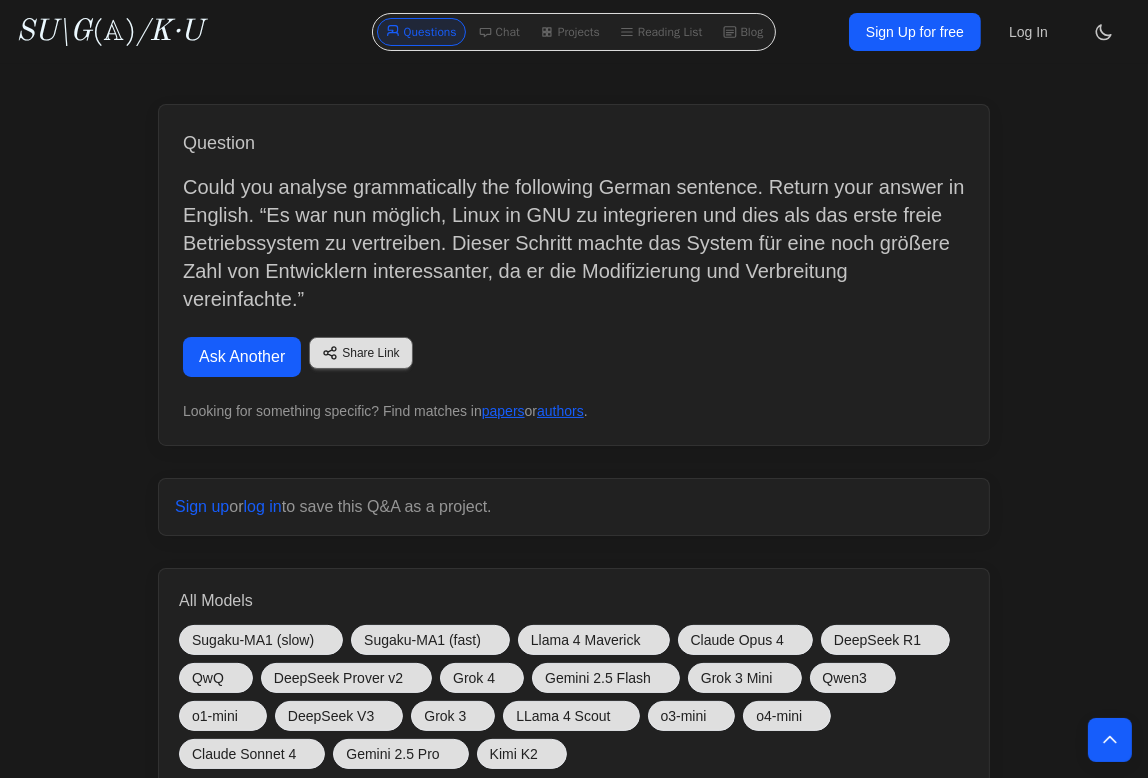 scroll, scrollTop: 680, scrollLeft: 0, axis: vertical 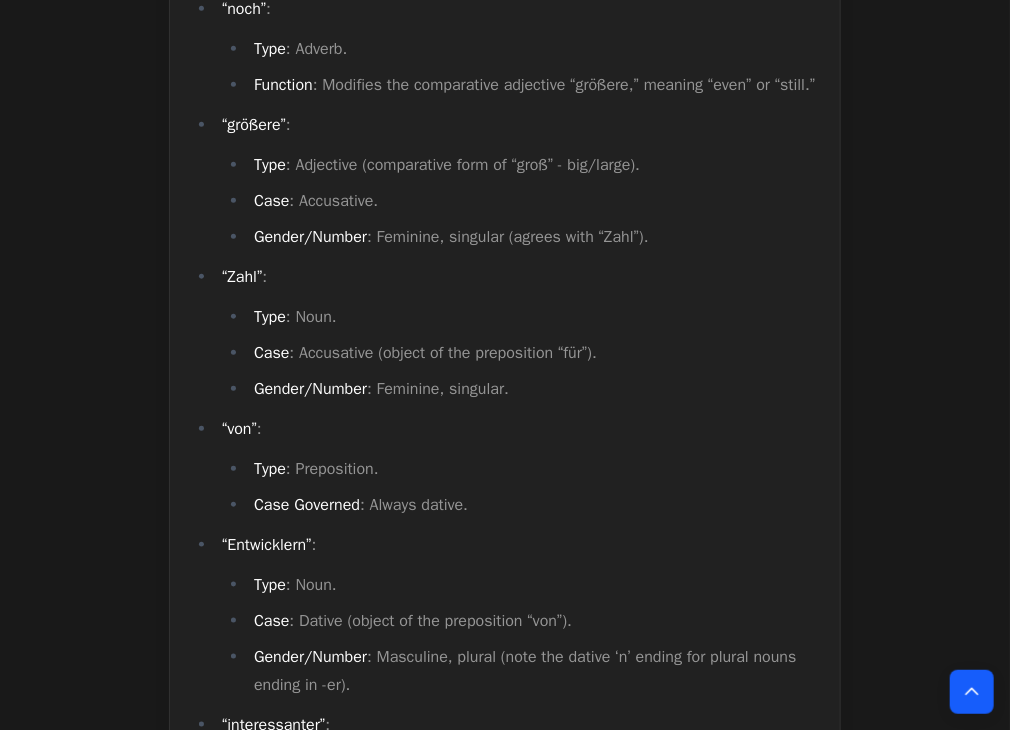 drag, startPoint x: 1126, startPoint y: 0, endPoint x: 476, endPoint y: 372, distance: 748.9219 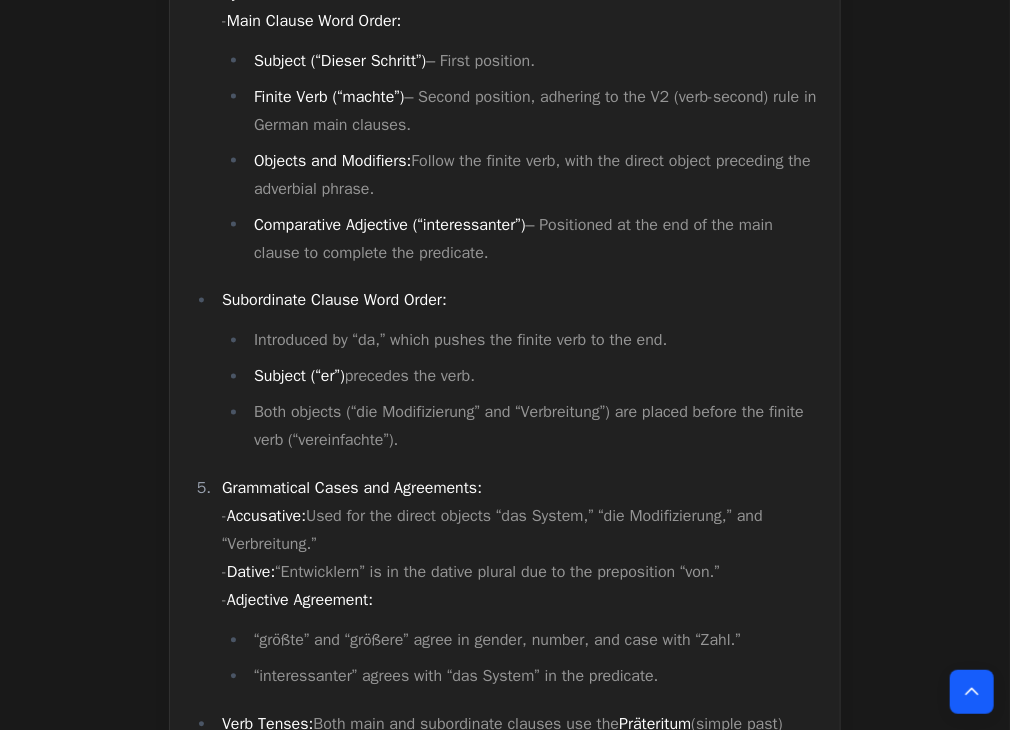 scroll, scrollTop: 0, scrollLeft: 0, axis: both 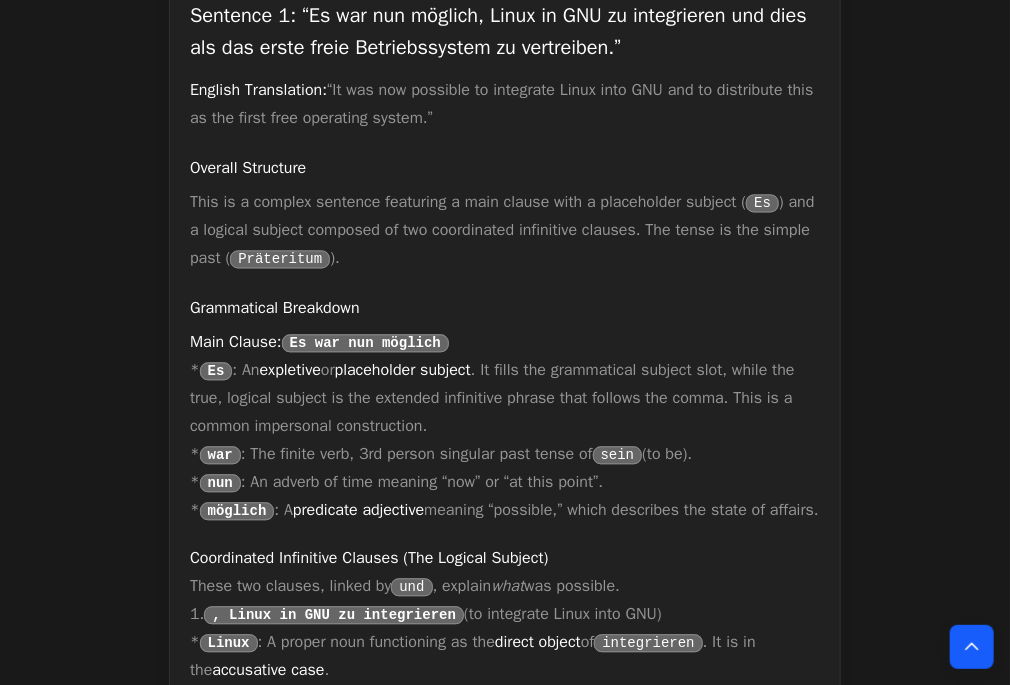 drag, startPoint x: 997, startPoint y: 0, endPoint x: 452, endPoint y: 100, distance: 554.0984 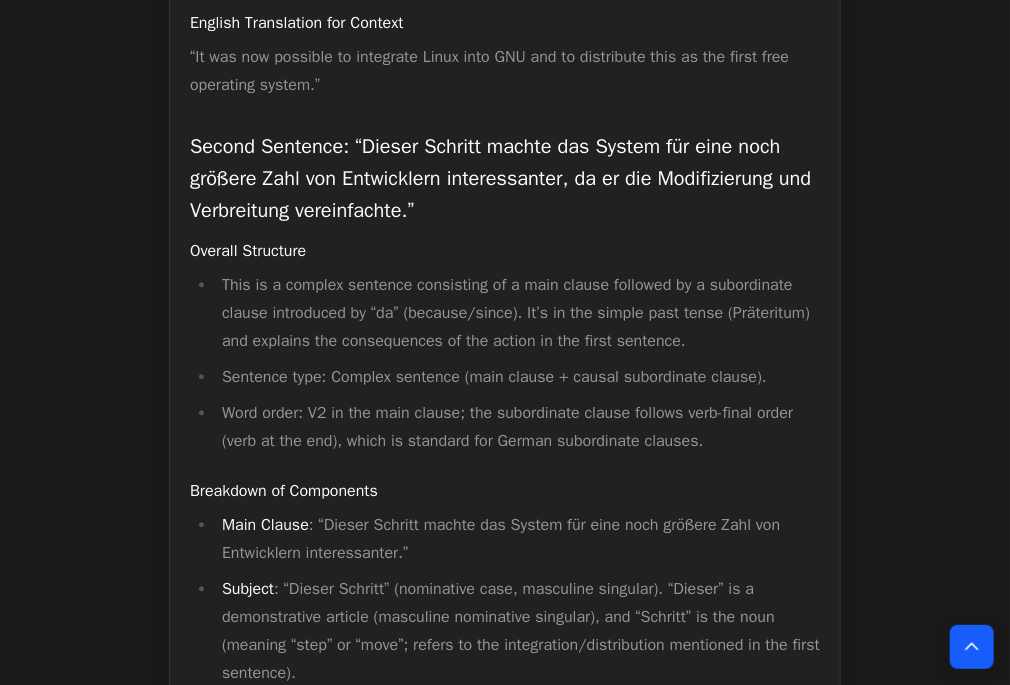 scroll, scrollTop: 16504, scrollLeft: 0, axis: vertical 